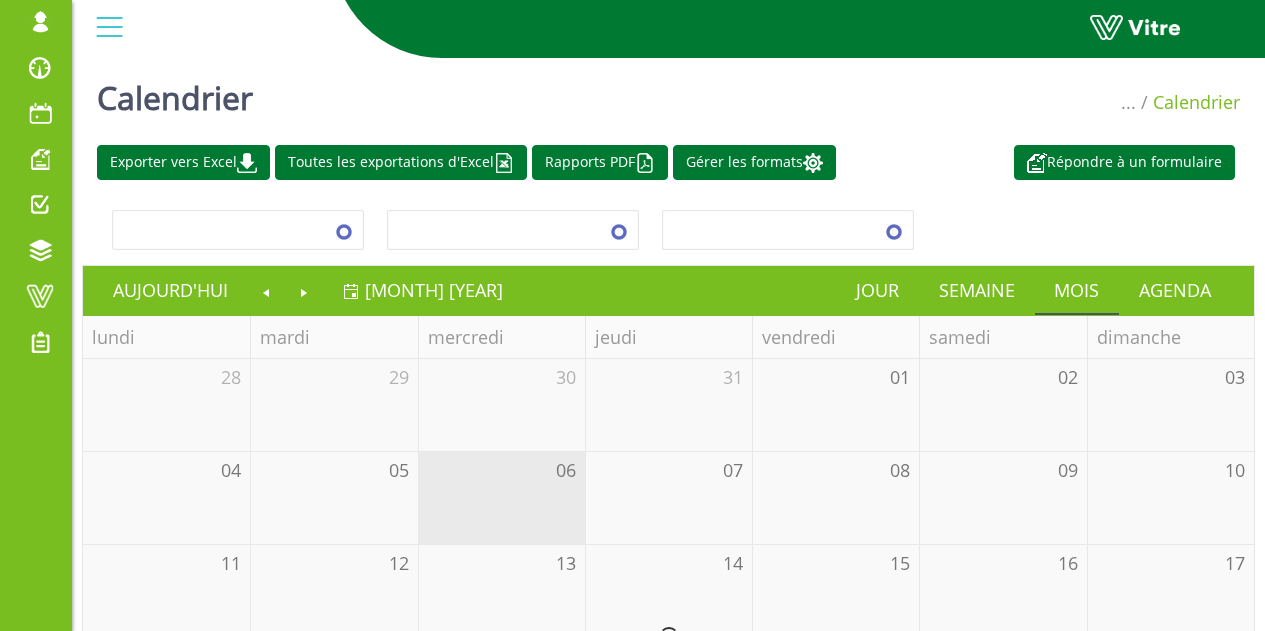 scroll, scrollTop: 0, scrollLeft: 0, axis: both 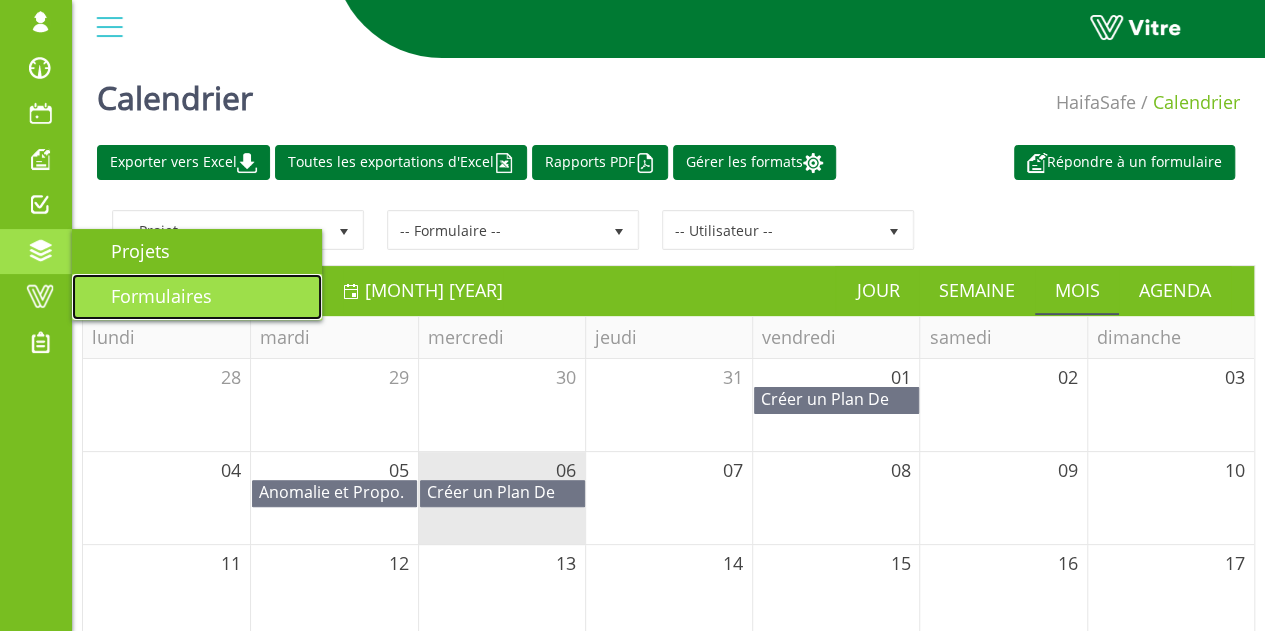 click on "Formulaires" at bounding box center (197, 297) 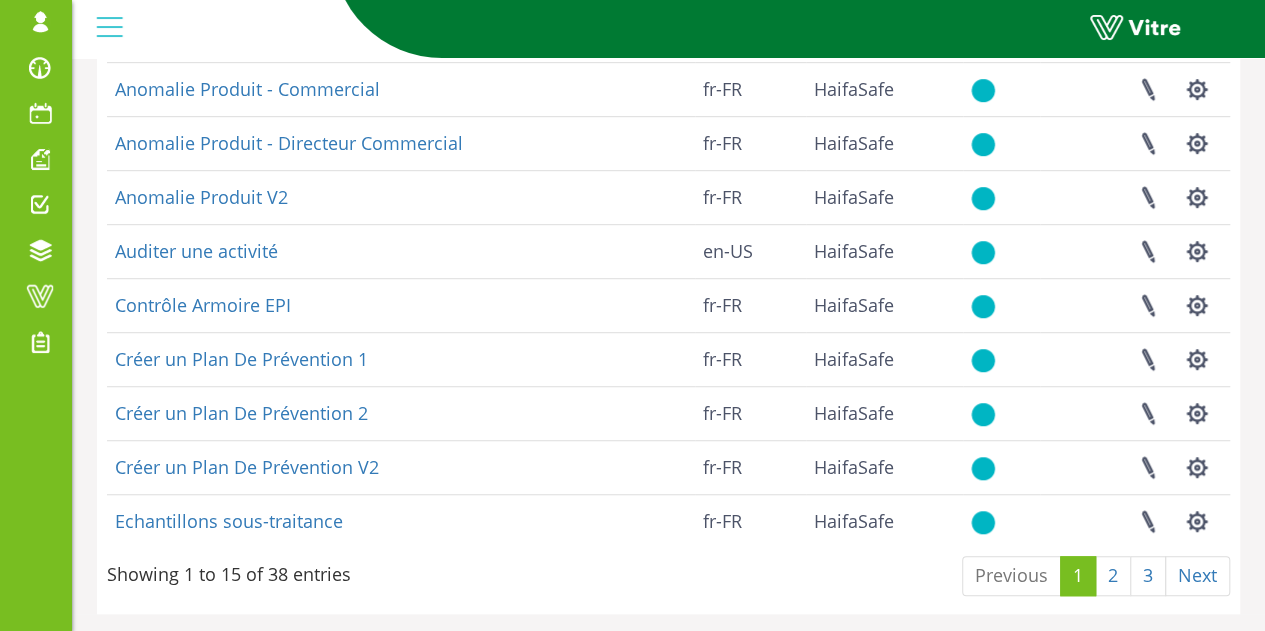 scroll, scrollTop: 514, scrollLeft: 0, axis: vertical 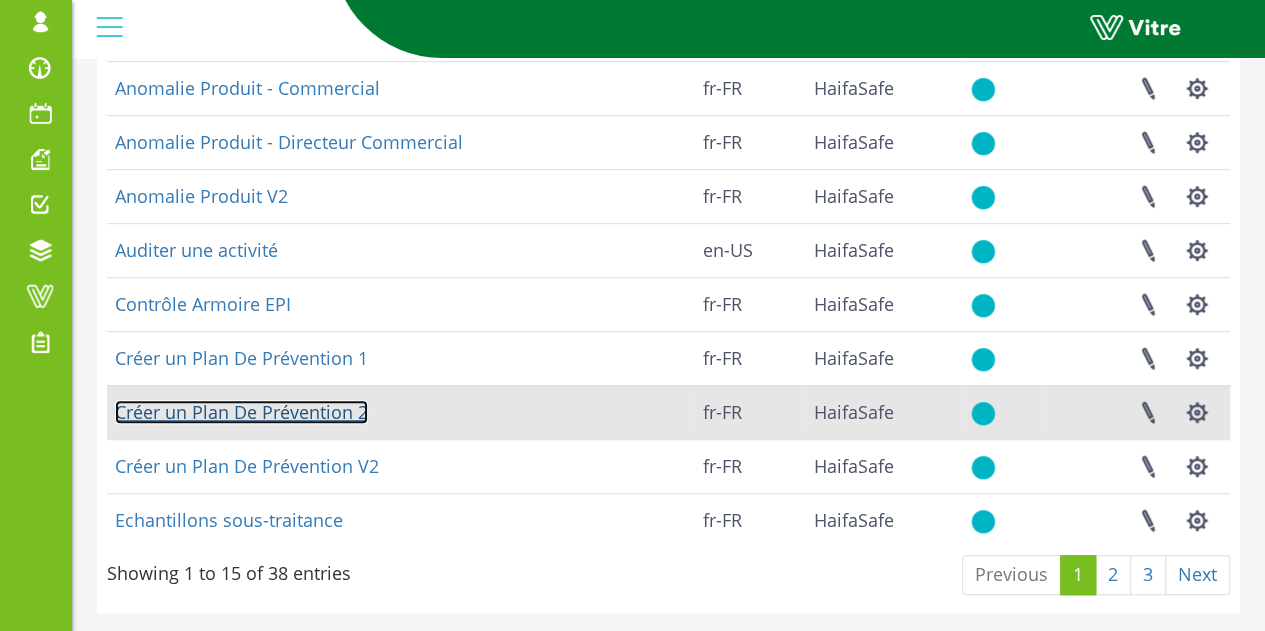 click on "Créer un Plan De Prévention 2" at bounding box center [241, 412] 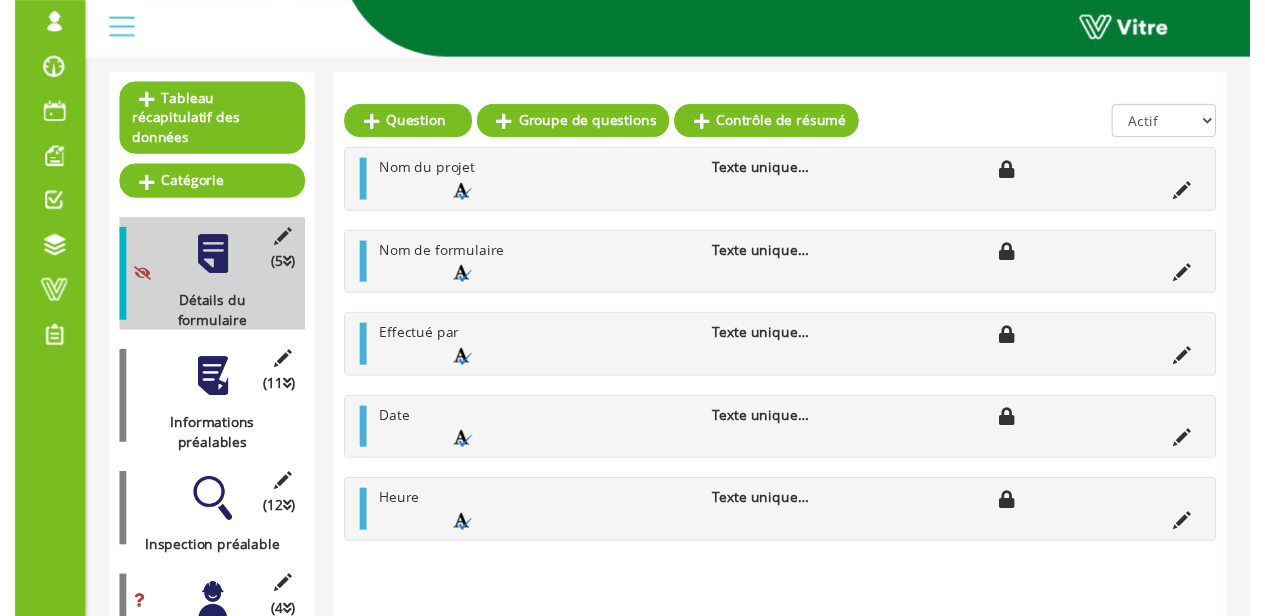 scroll, scrollTop: 208, scrollLeft: 0, axis: vertical 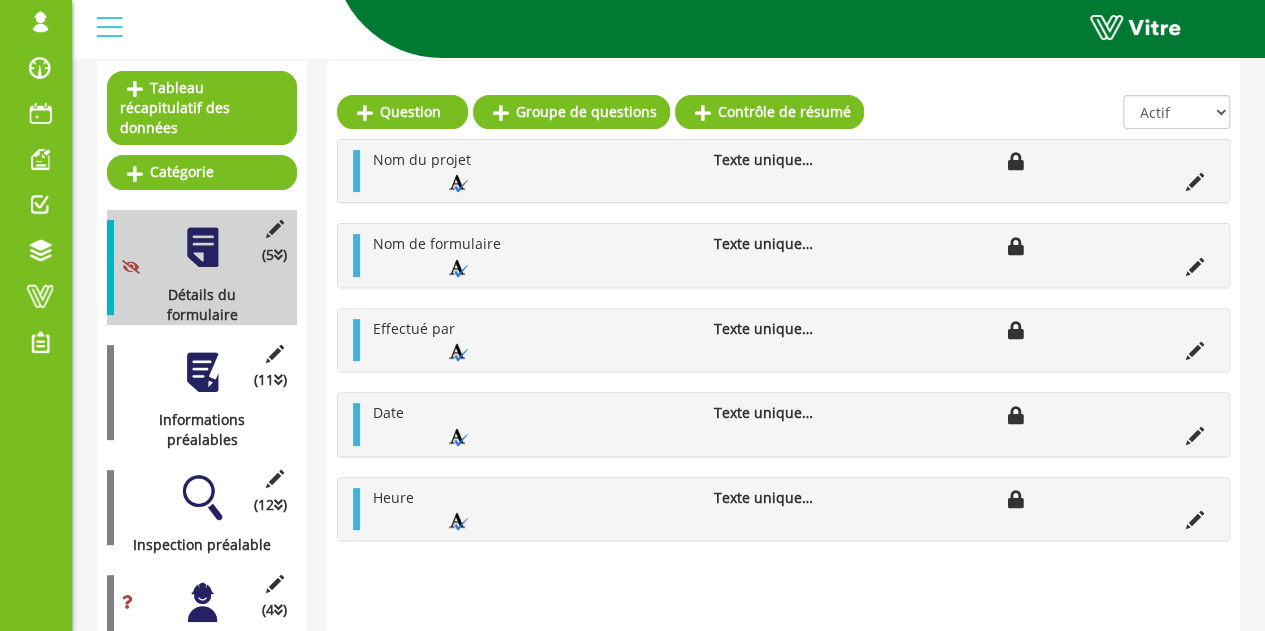 click on "(11 ) Informations préalables" at bounding box center (202, 392) 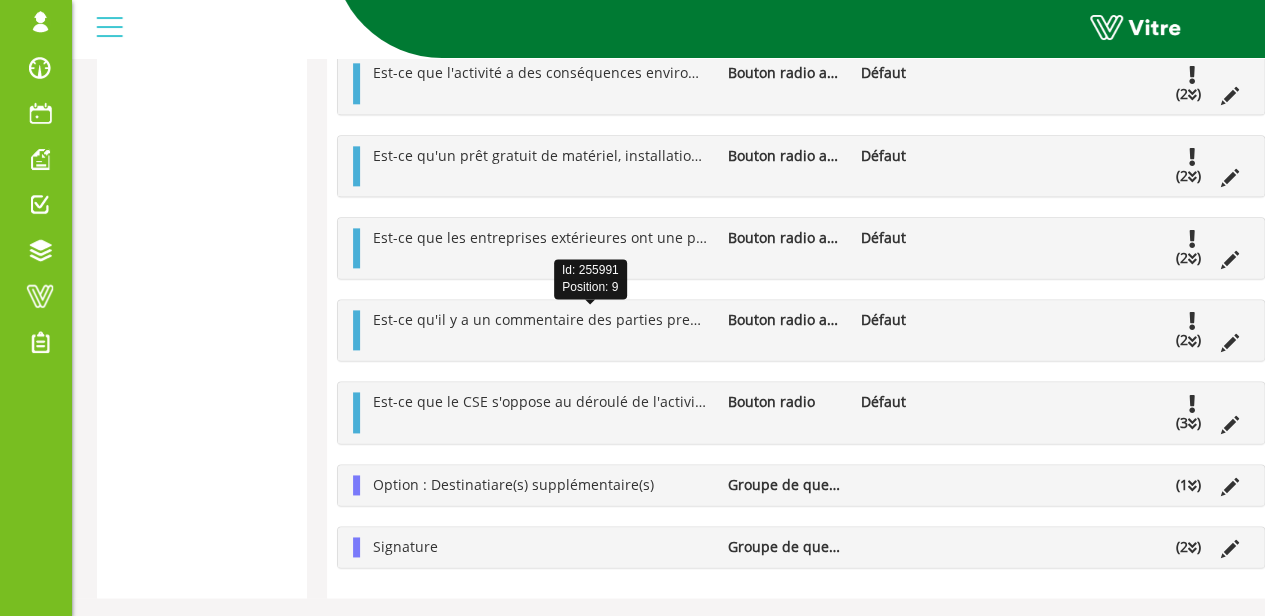 scroll, scrollTop: 1174, scrollLeft: 0, axis: vertical 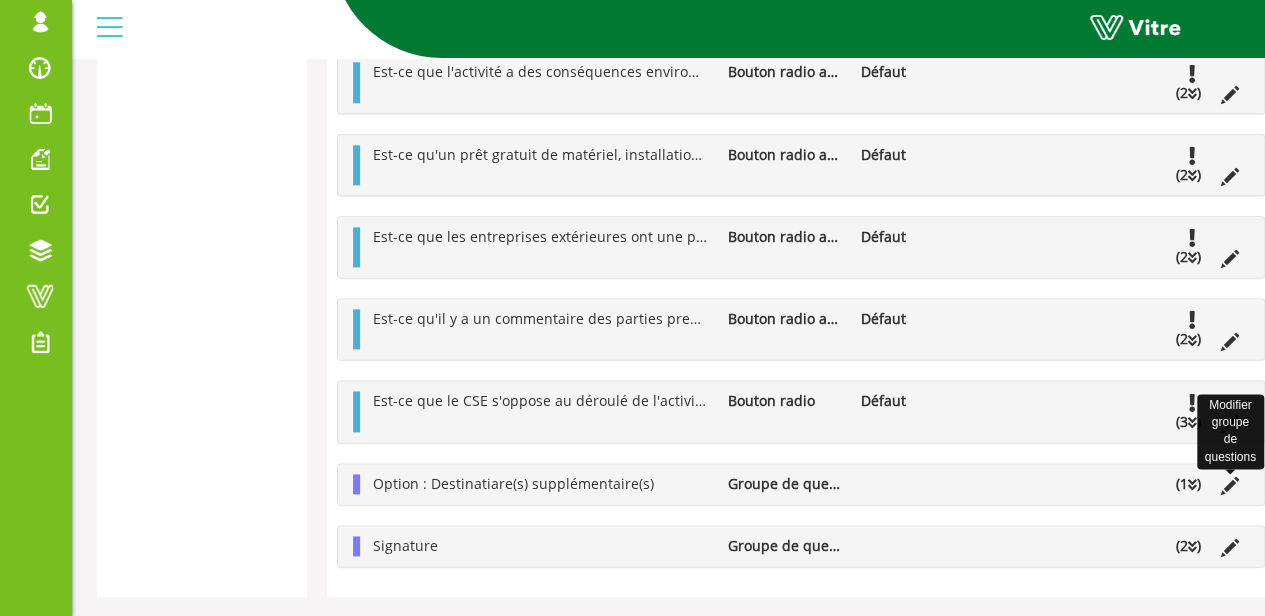 click at bounding box center [1230, 486] 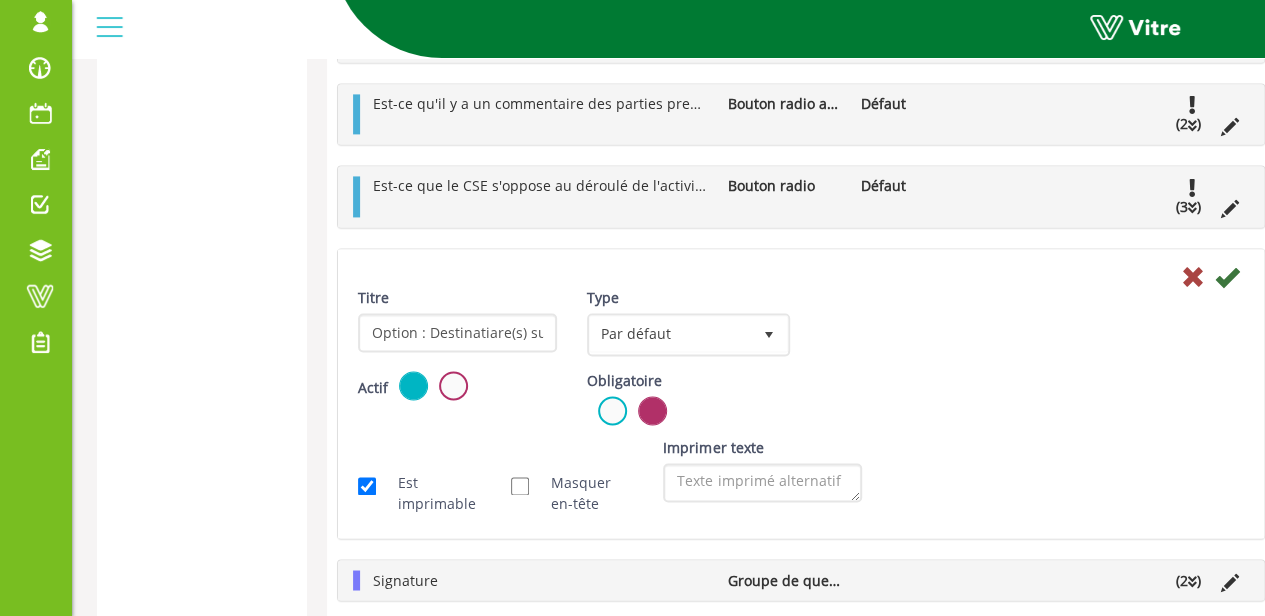 scroll, scrollTop: 1421, scrollLeft: 0, axis: vertical 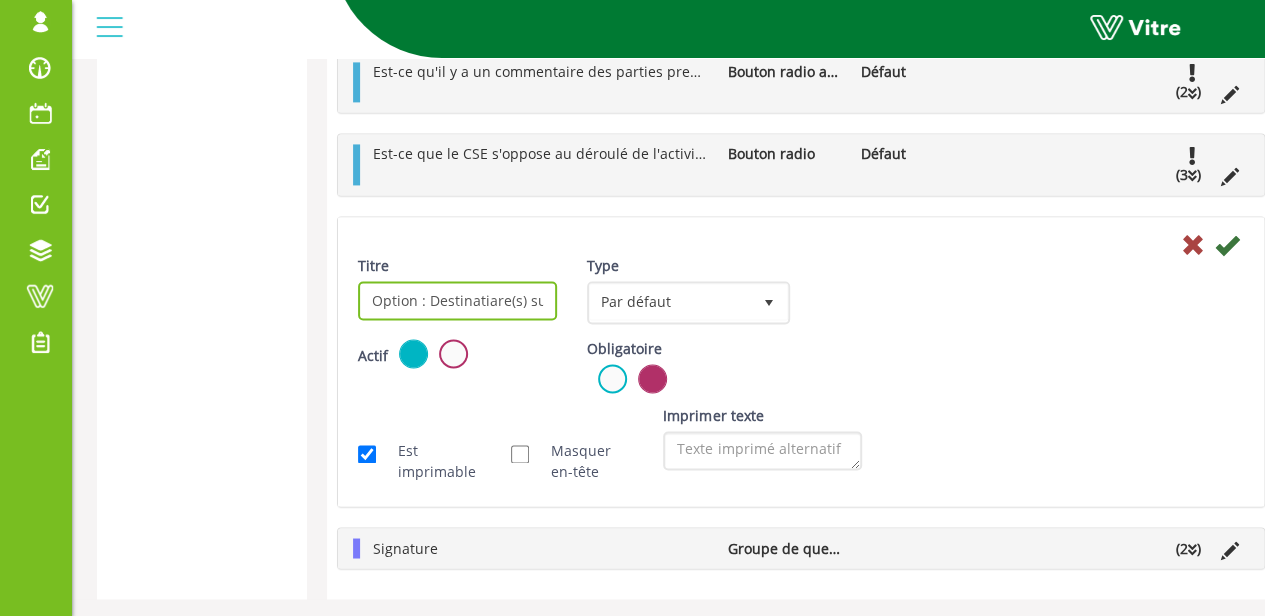 click on "Option : Destinatiare(s) supplémentaire(s)" at bounding box center (457, 300) 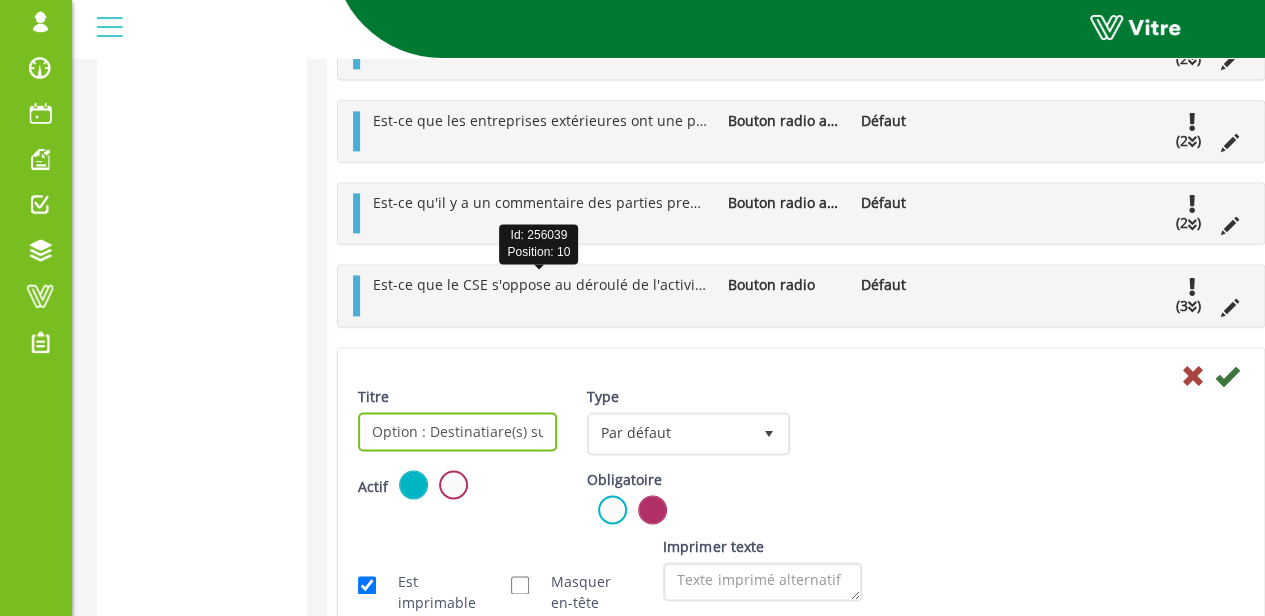 scroll, scrollTop: 1422, scrollLeft: 0, axis: vertical 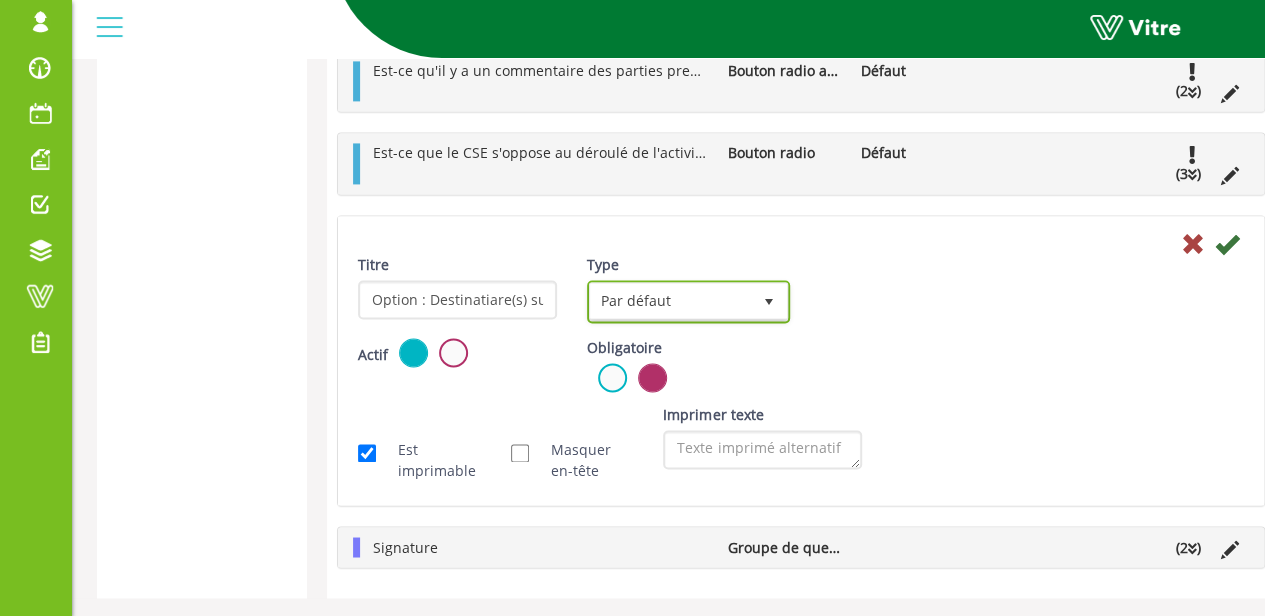 click on "Par défaut" at bounding box center [670, 301] 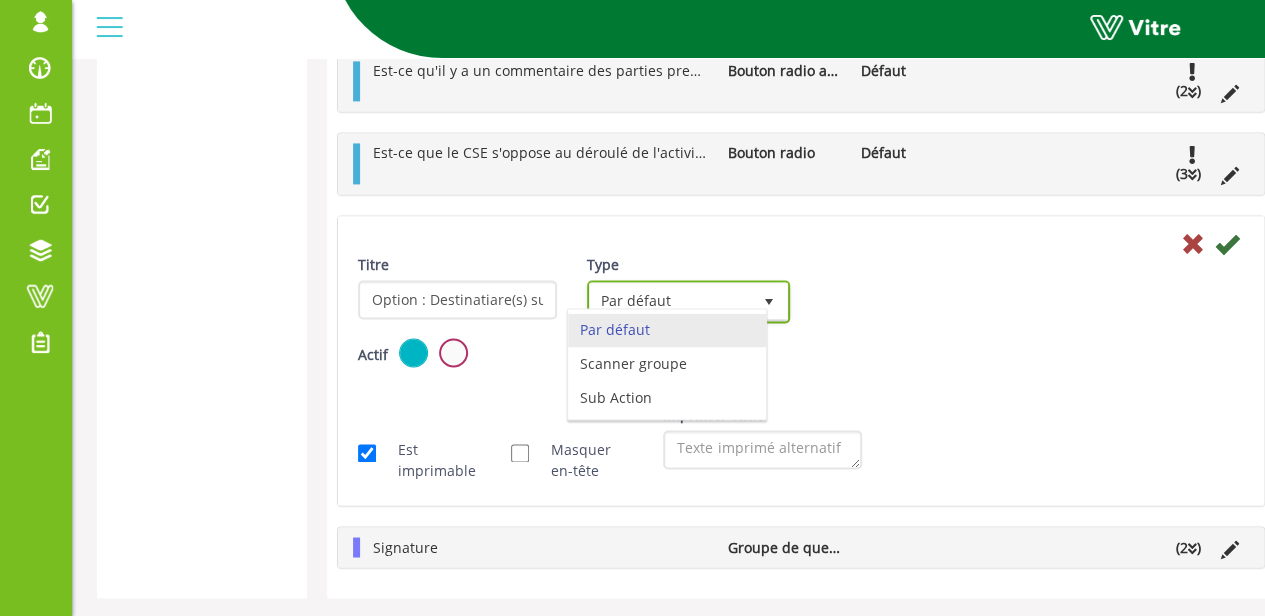 click on "Par défaut" at bounding box center [670, 301] 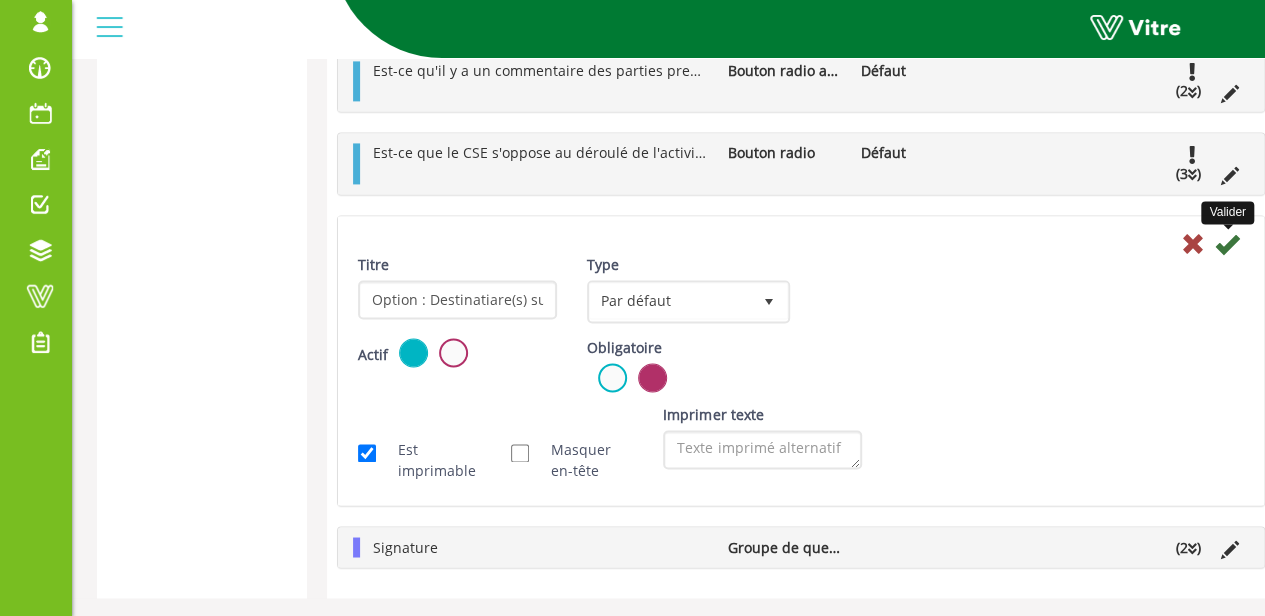 click at bounding box center (1227, 244) 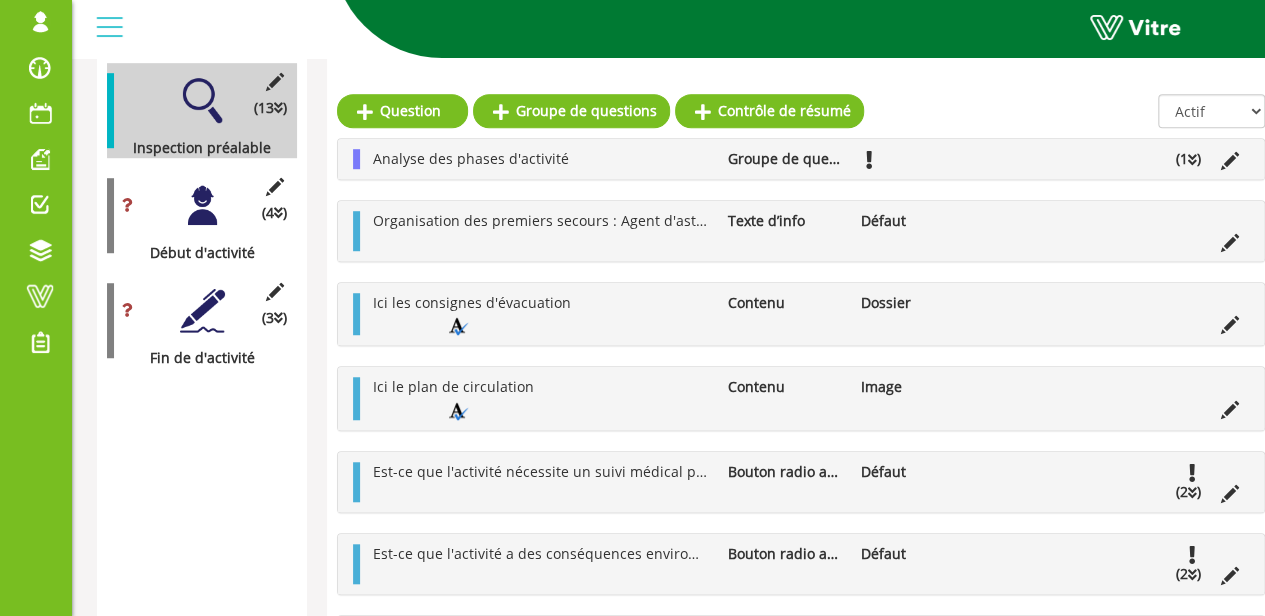 scroll, scrollTop: 604, scrollLeft: 0, axis: vertical 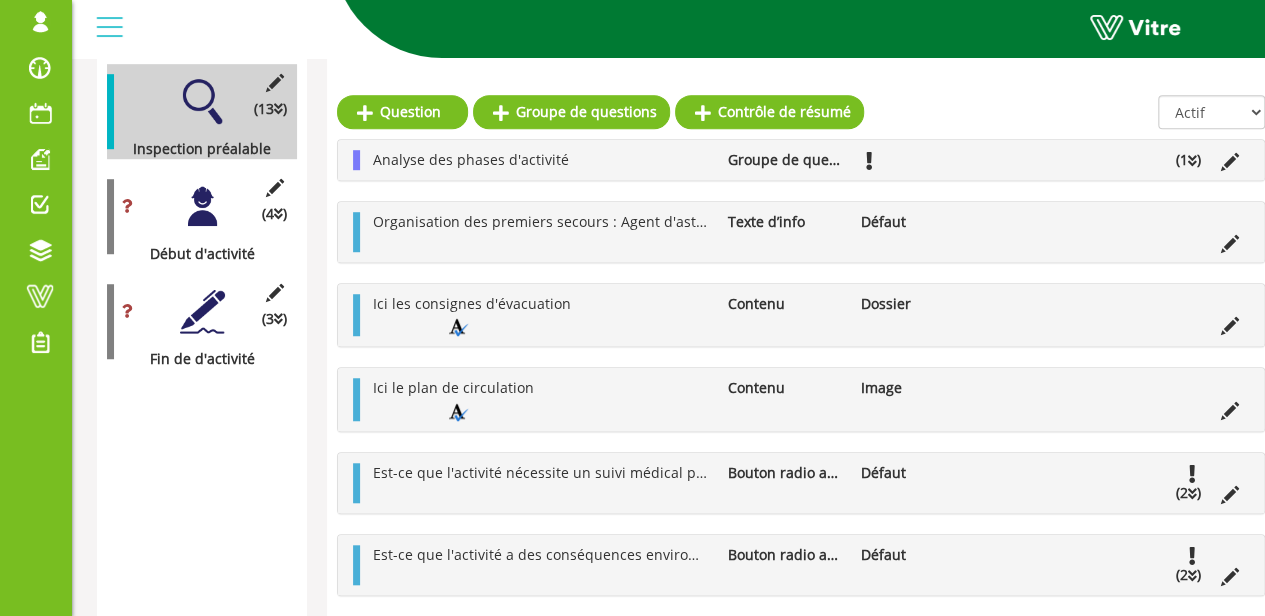 click at bounding box center [202, 206] 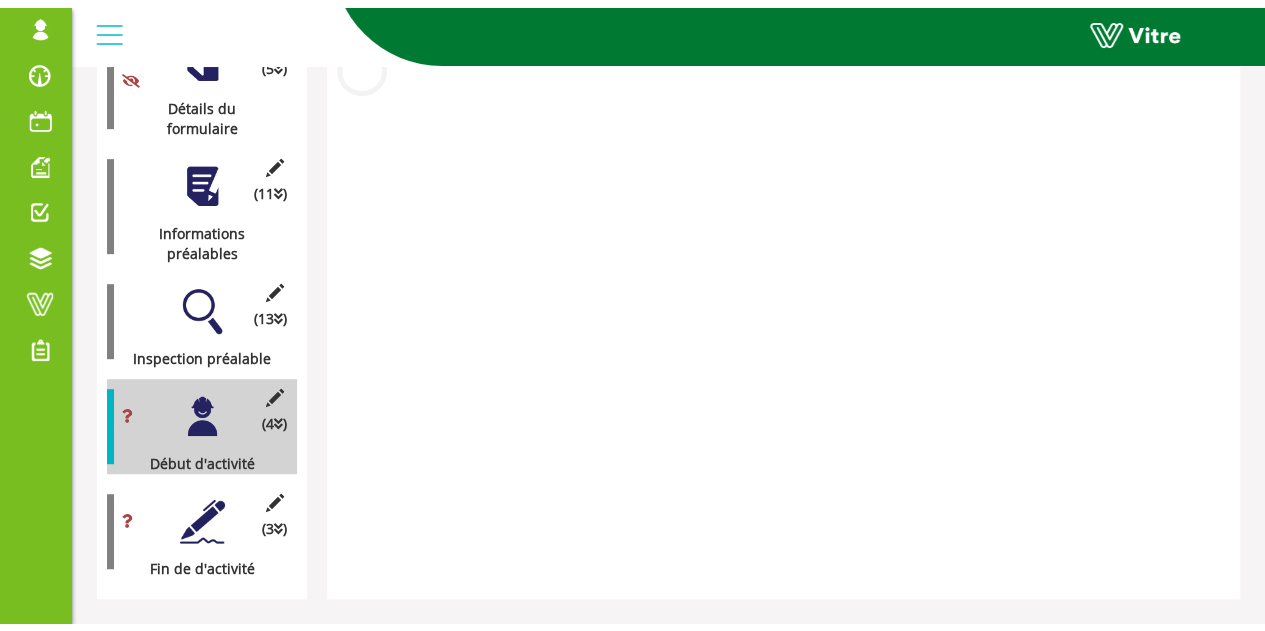 scroll, scrollTop: 345, scrollLeft: 0, axis: vertical 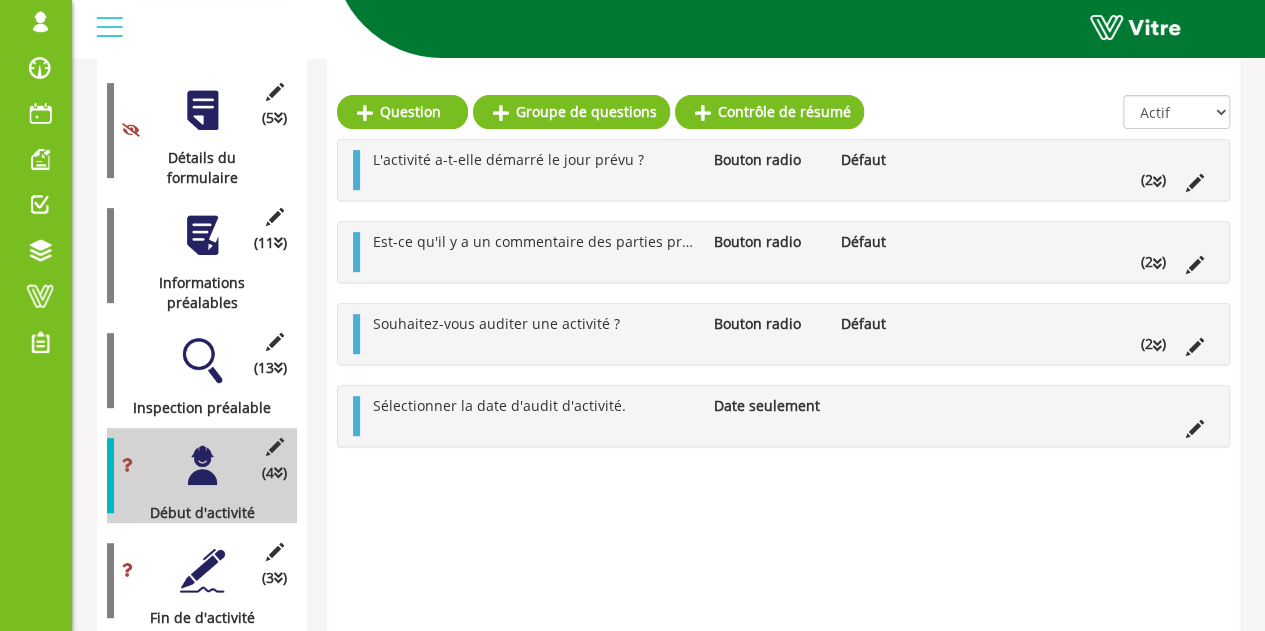 click at bounding box center (202, 360) 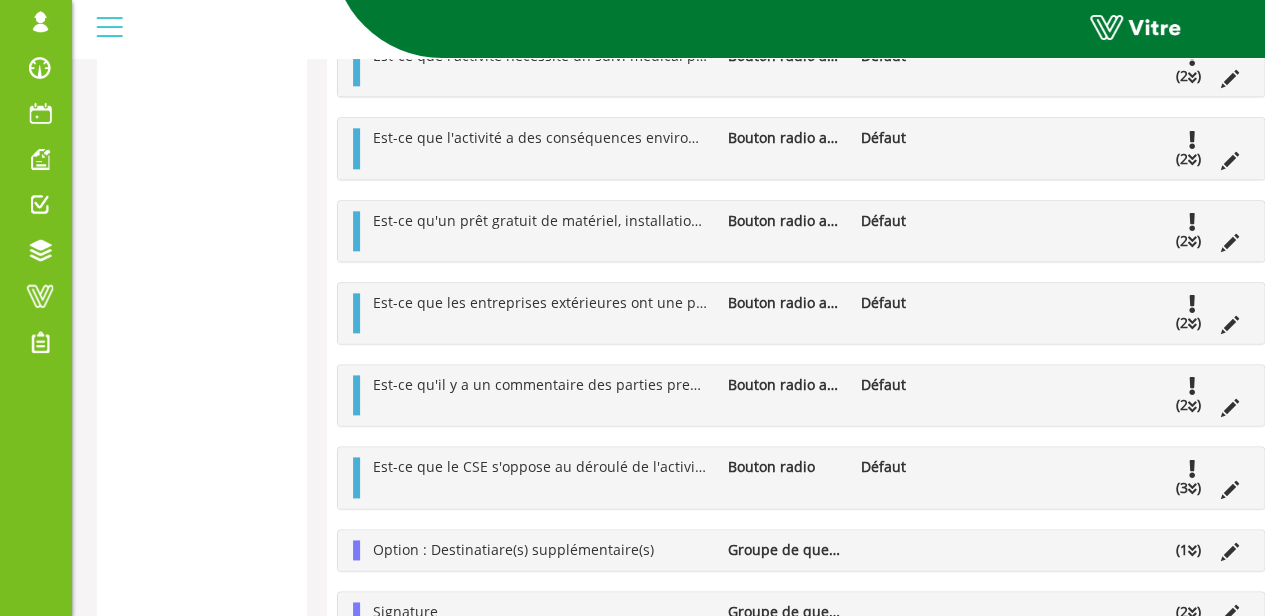 scroll, scrollTop: 1170, scrollLeft: 0, axis: vertical 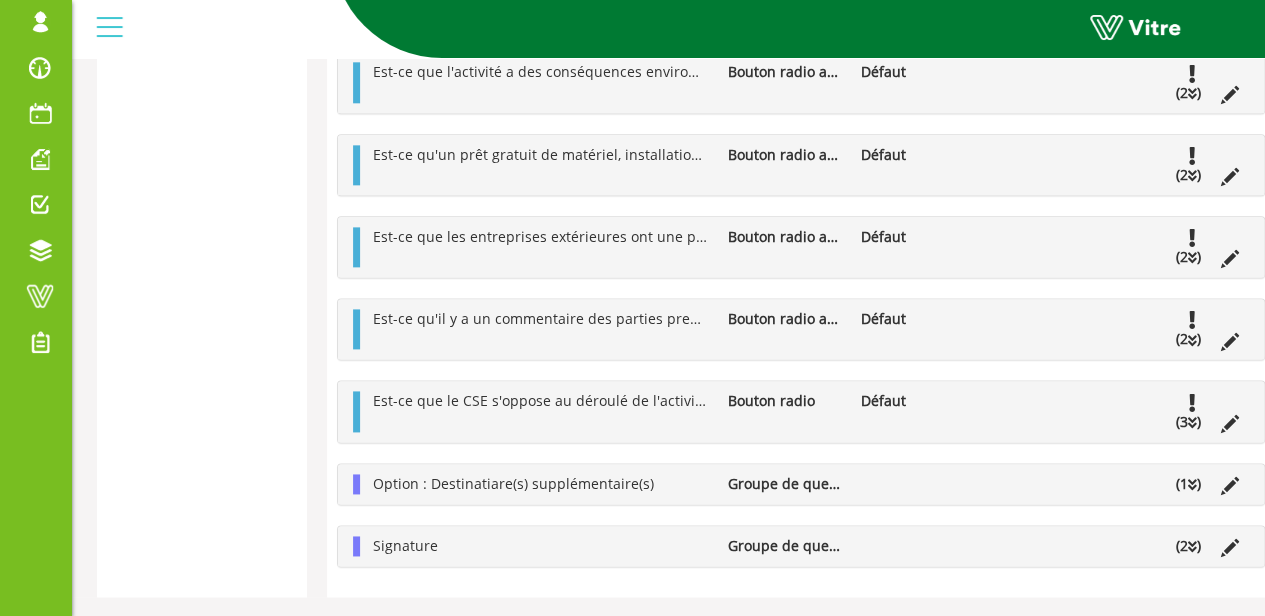 click on "Option : Destinatiare(s) supplémentaire(s) Groupe de questions (1 )" at bounding box center [806, 484] 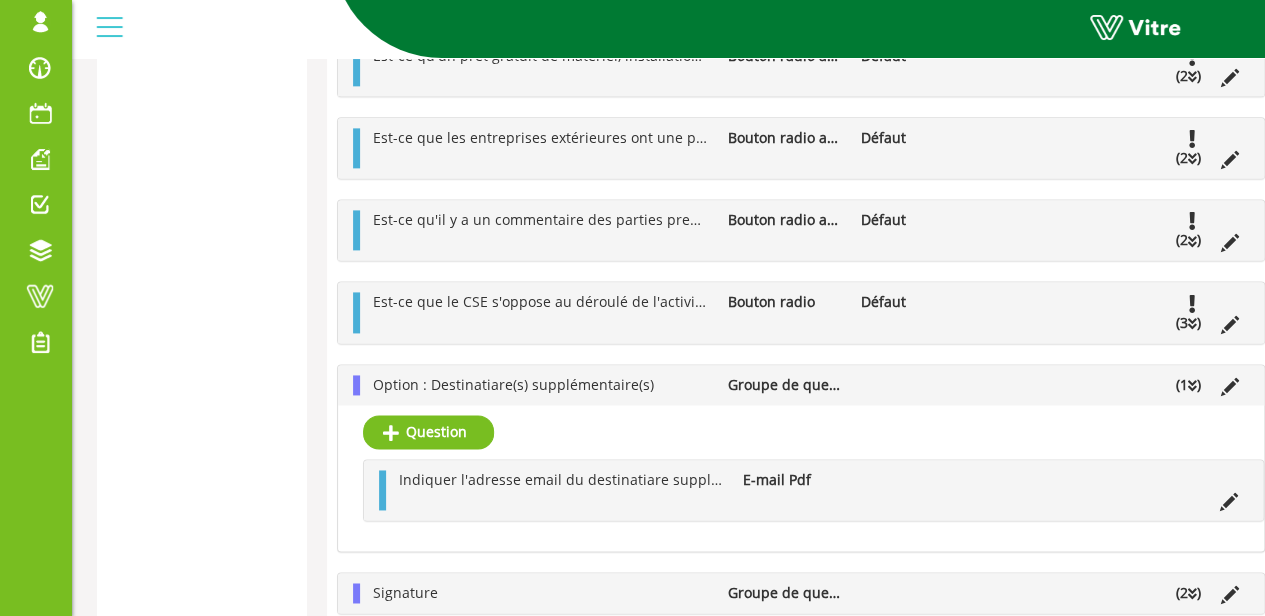 scroll, scrollTop: 1293, scrollLeft: 0, axis: vertical 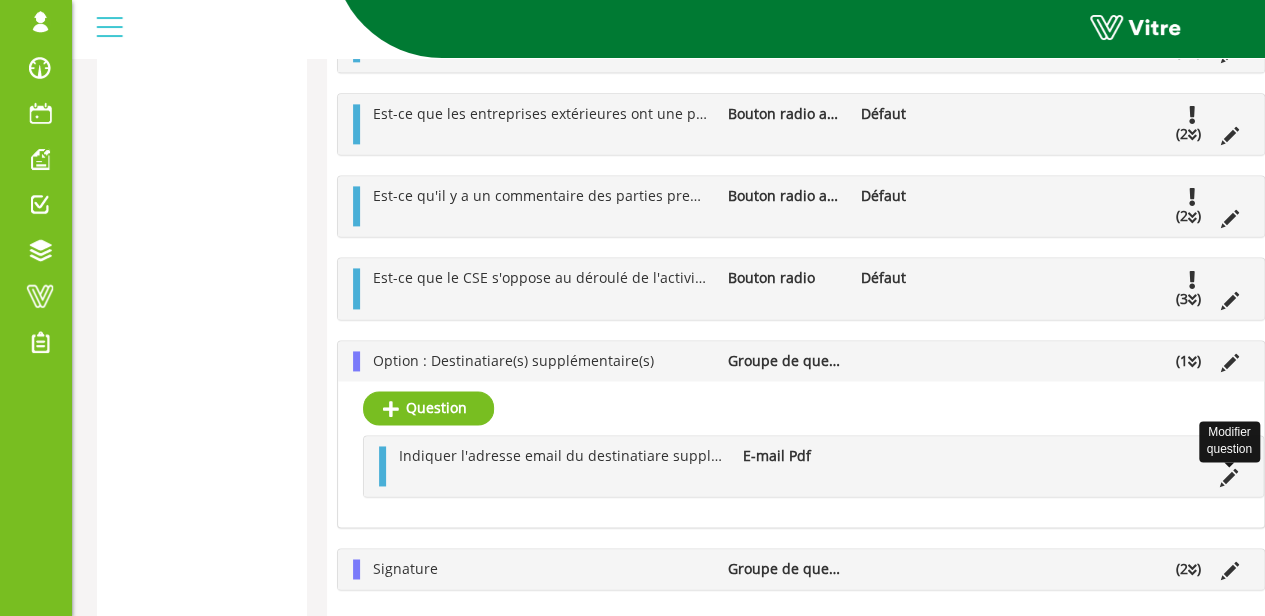 click at bounding box center (1229, 478) 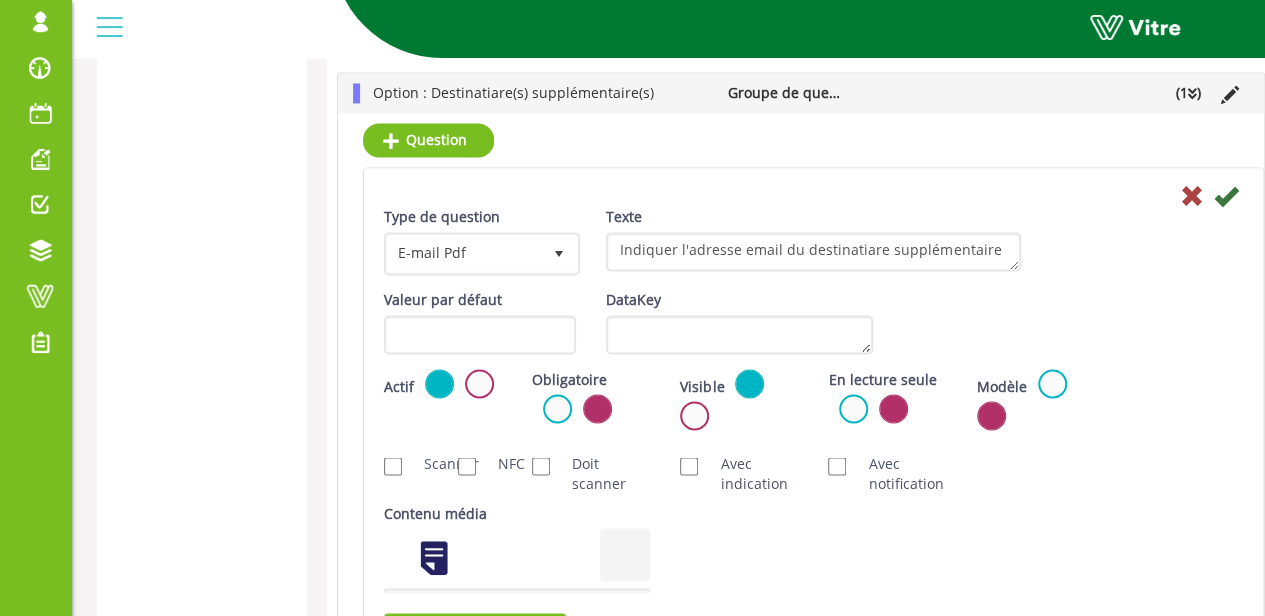 scroll, scrollTop: 1553, scrollLeft: 0, axis: vertical 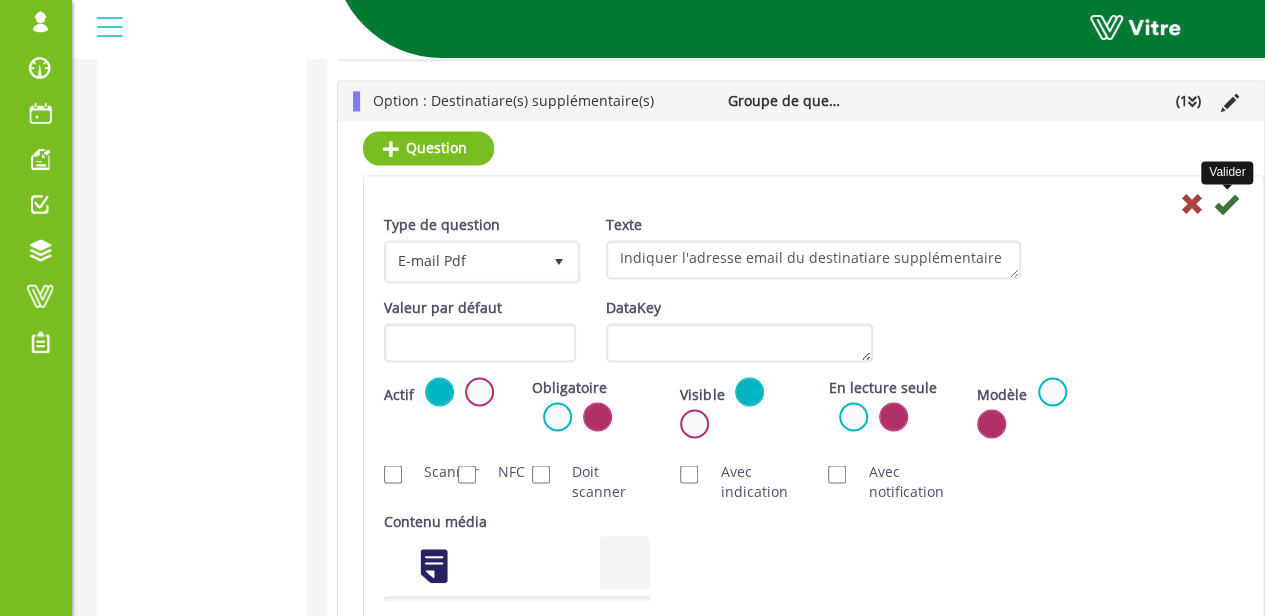 click at bounding box center [1226, 204] 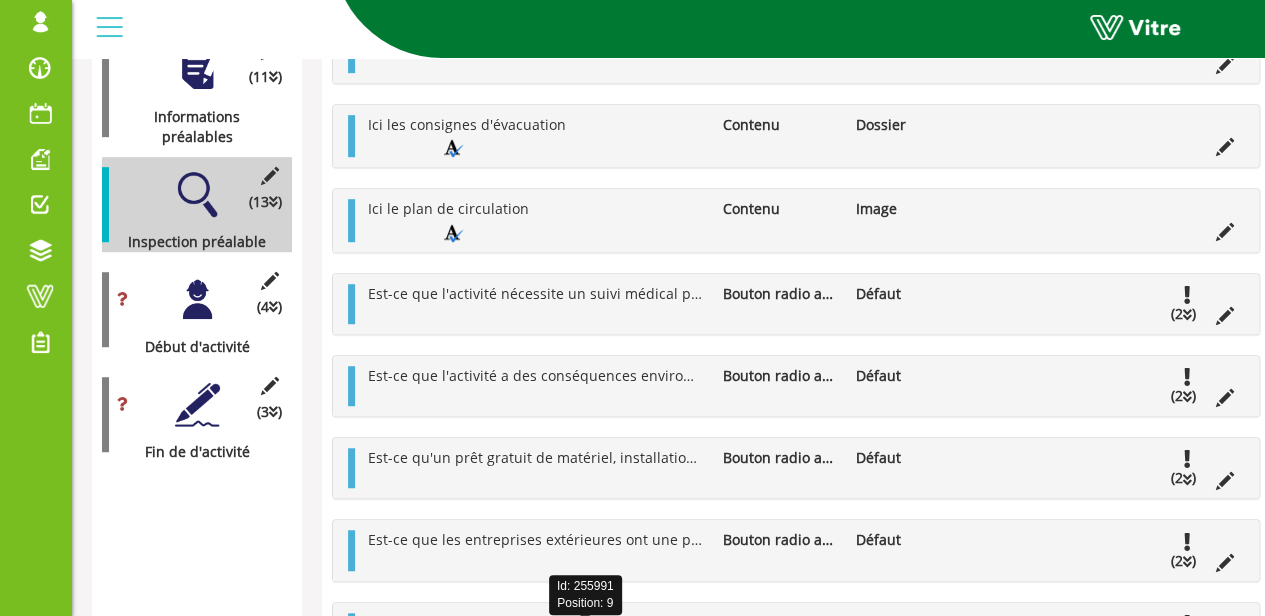scroll, scrollTop: 281, scrollLeft: 5, axis: both 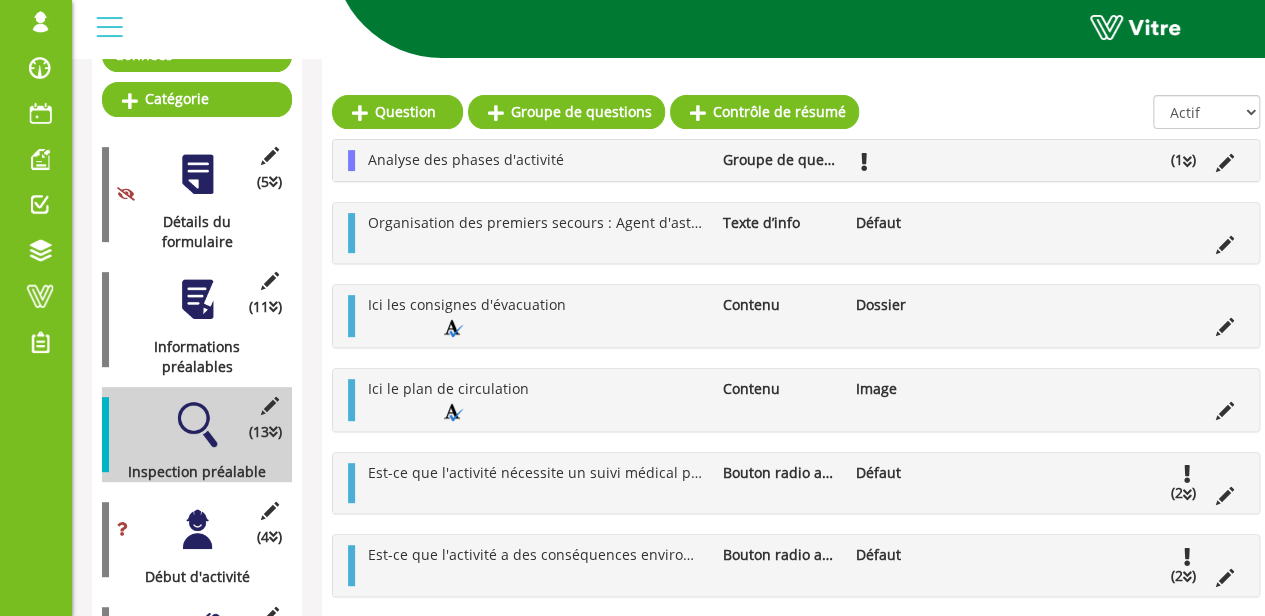click at bounding box center [197, 299] 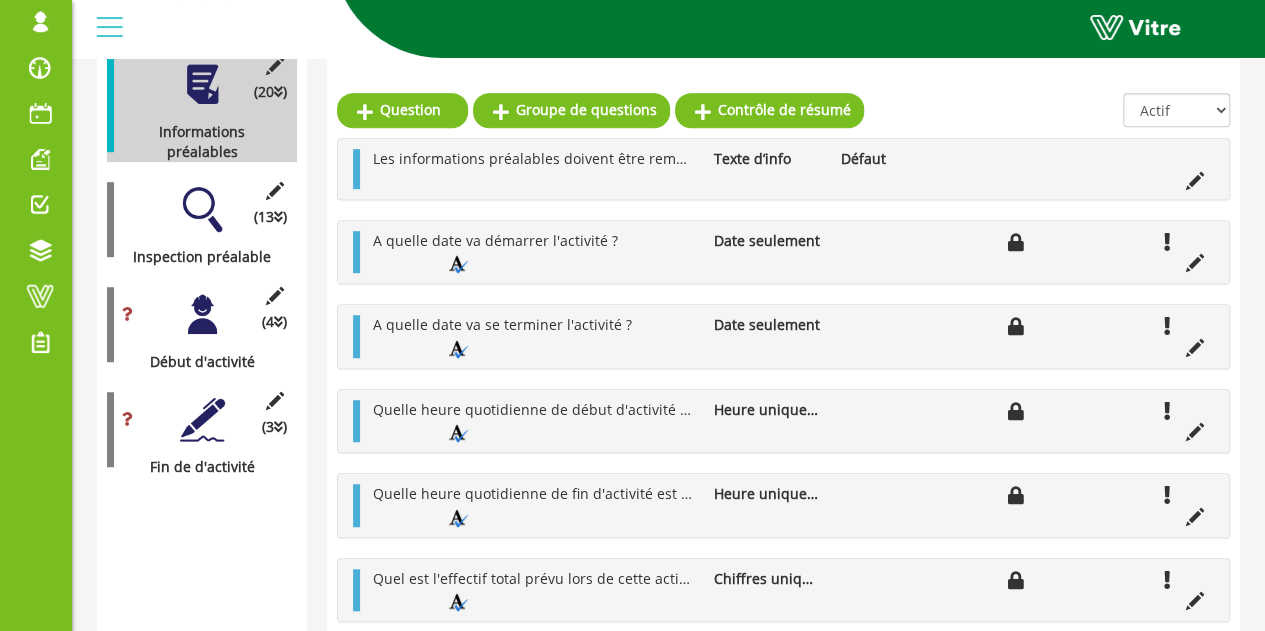 scroll, scrollTop: 494, scrollLeft: 0, axis: vertical 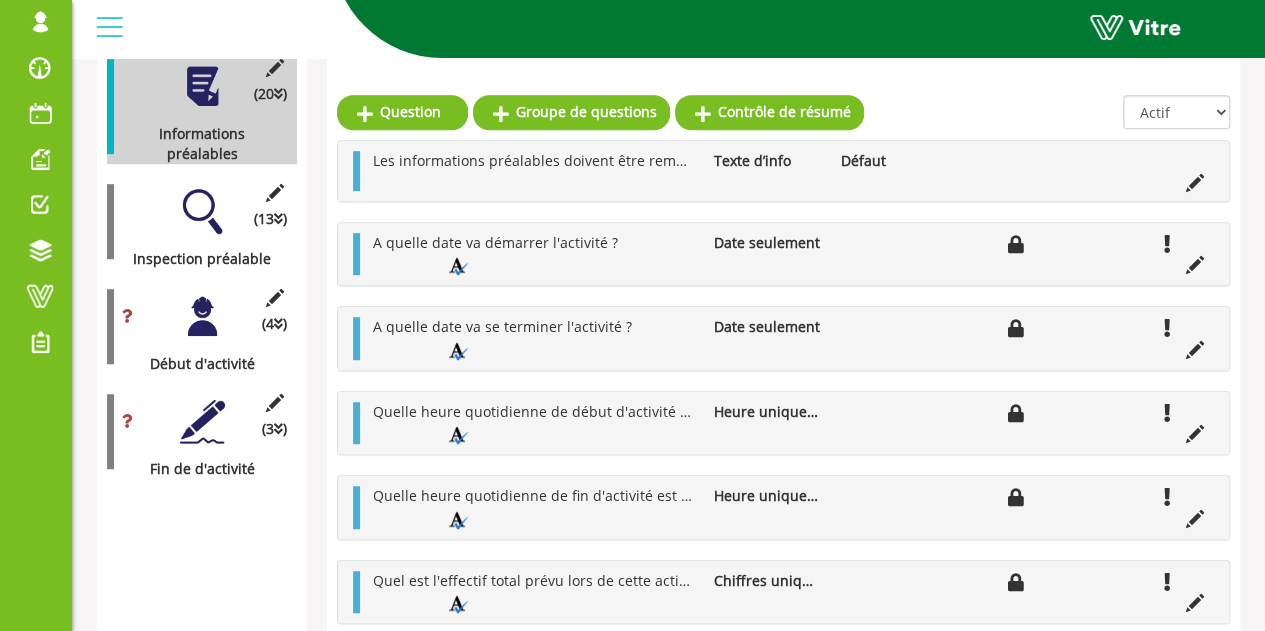 click at bounding box center (202, 211) 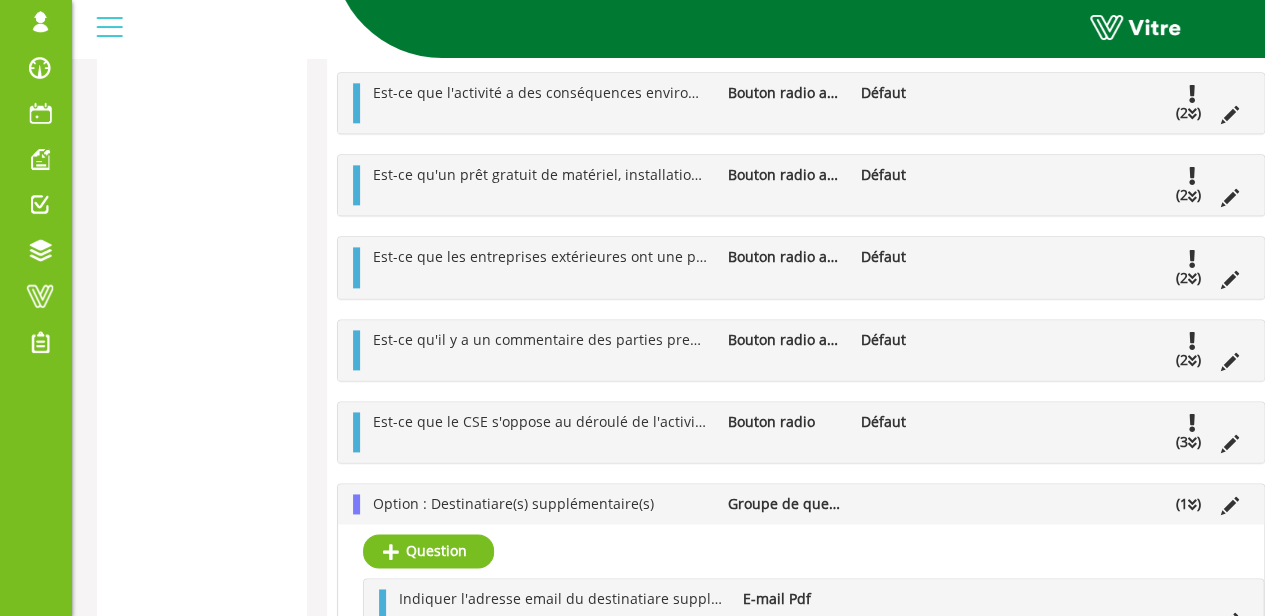 scroll, scrollTop: 1342, scrollLeft: 0, axis: vertical 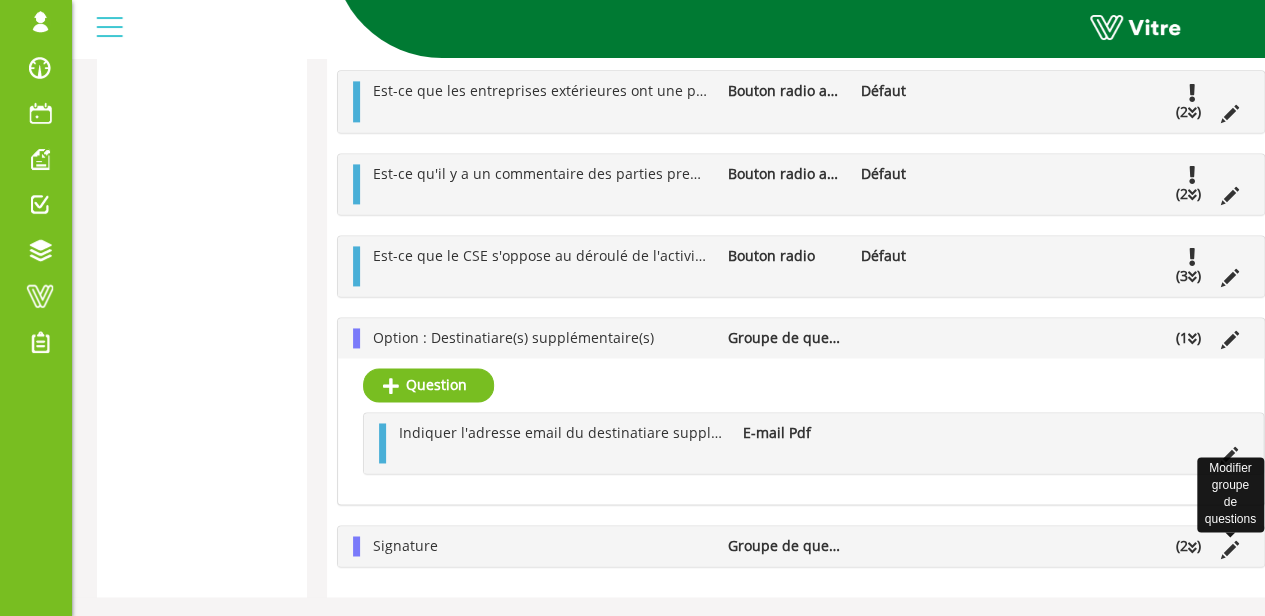 click at bounding box center (1230, 549) 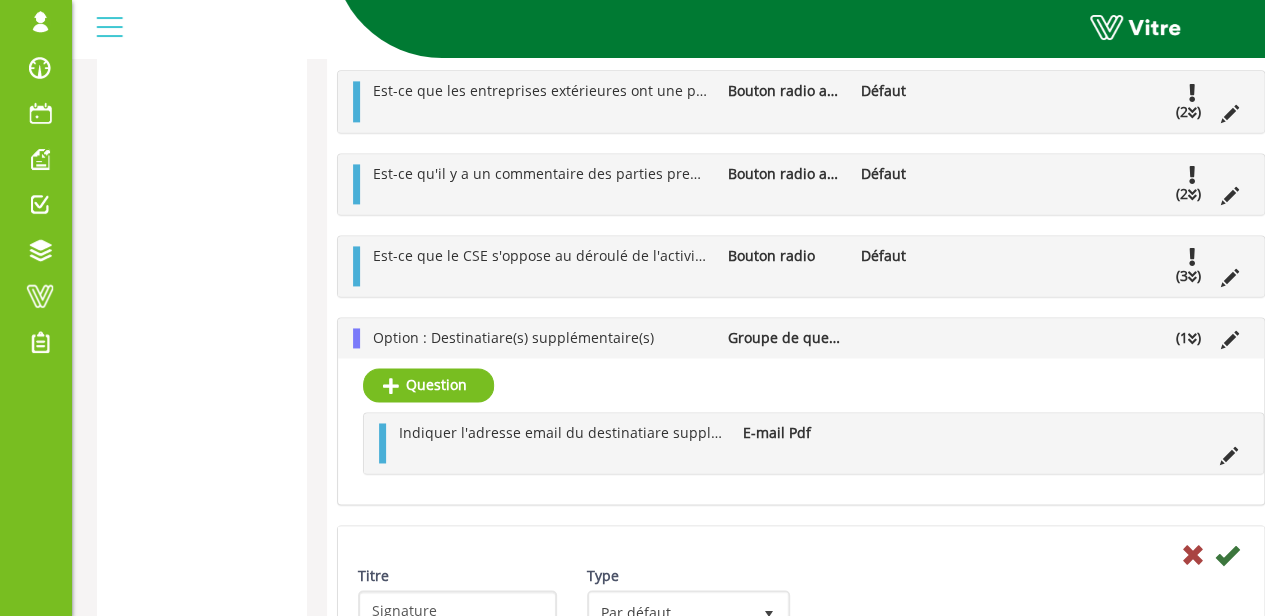 scroll, scrollTop: 1590, scrollLeft: 0, axis: vertical 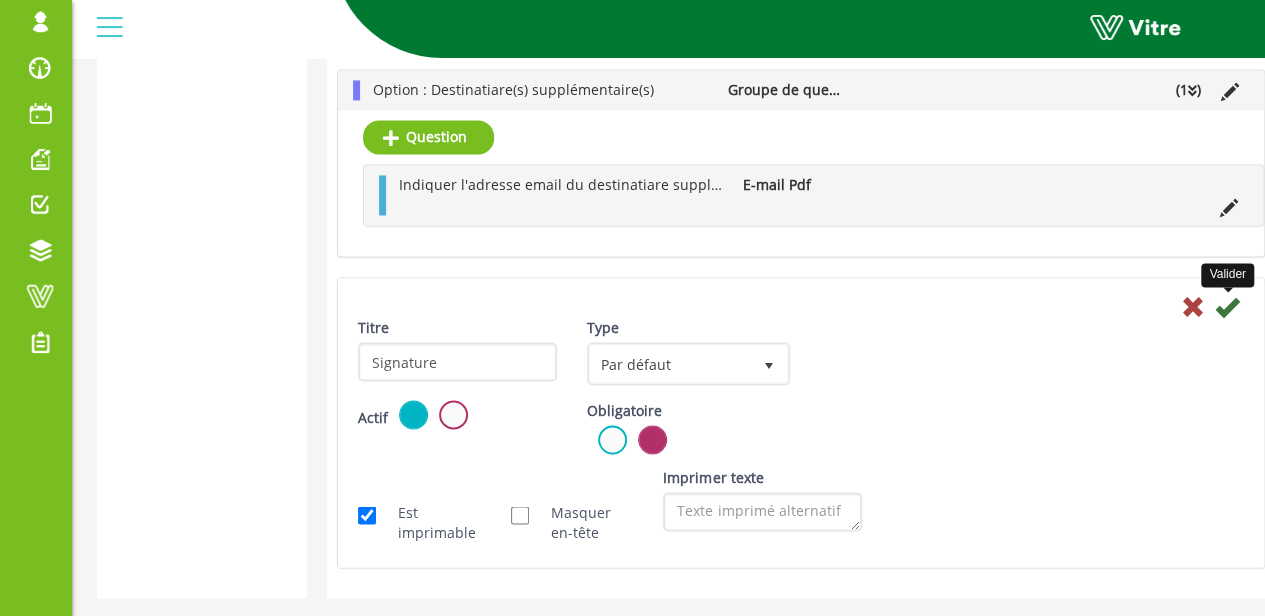click at bounding box center (1227, 306) 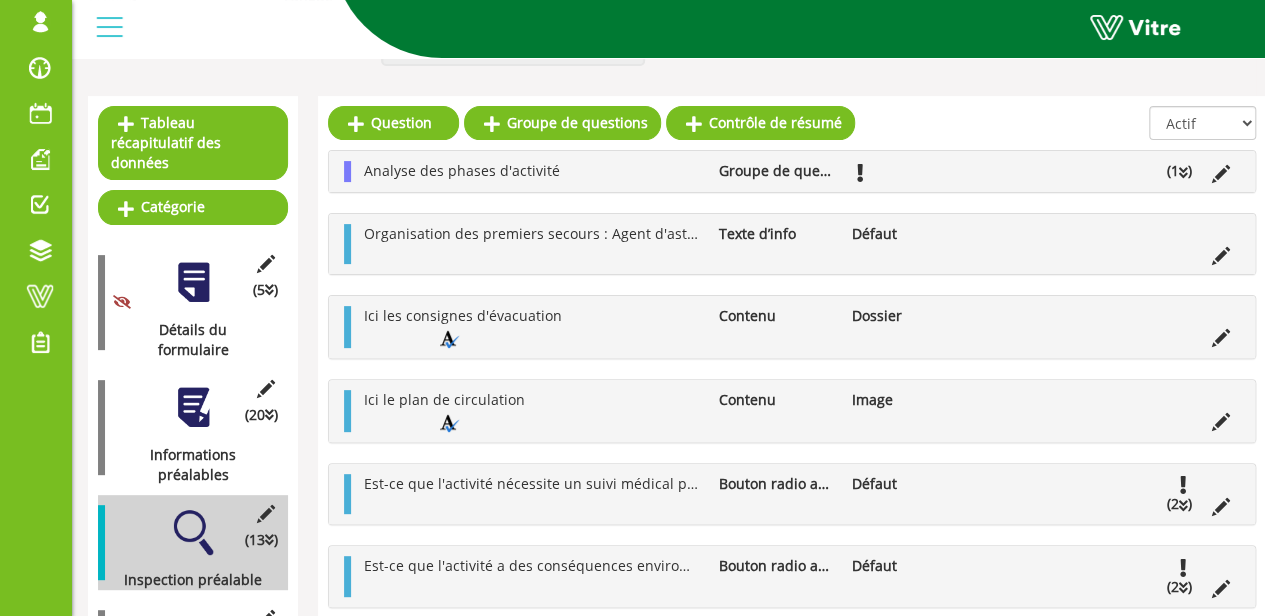 scroll, scrollTop: 0, scrollLeft: 9, axis: horizontal 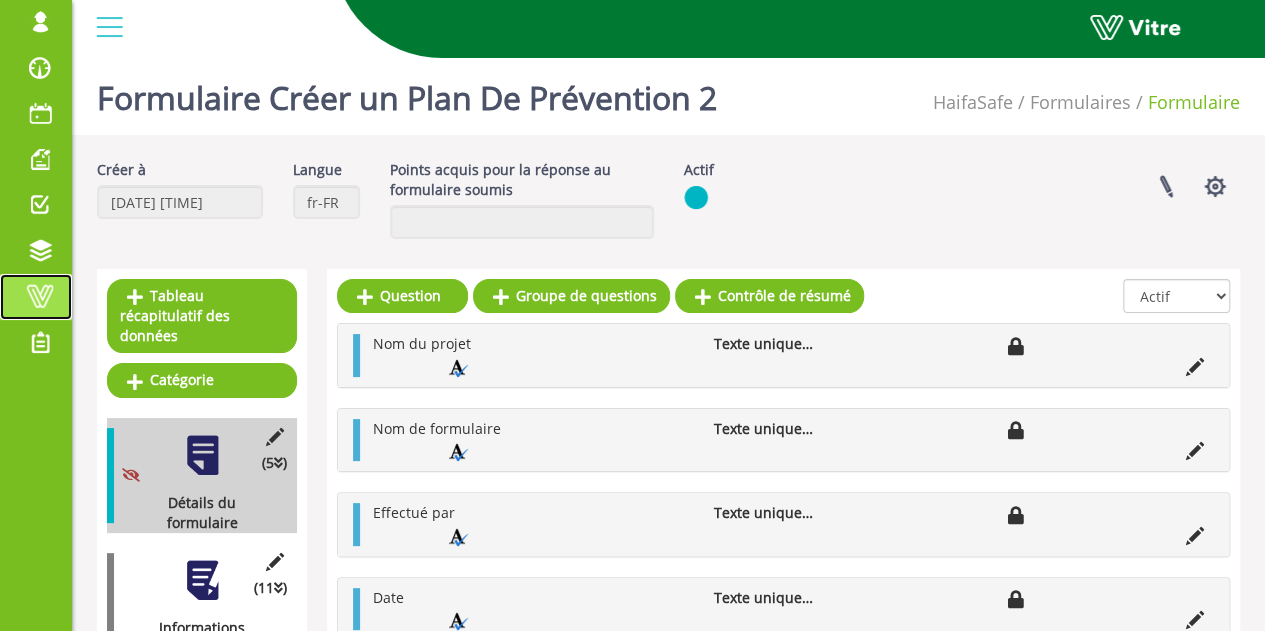 click at bounding box center (40, 296) 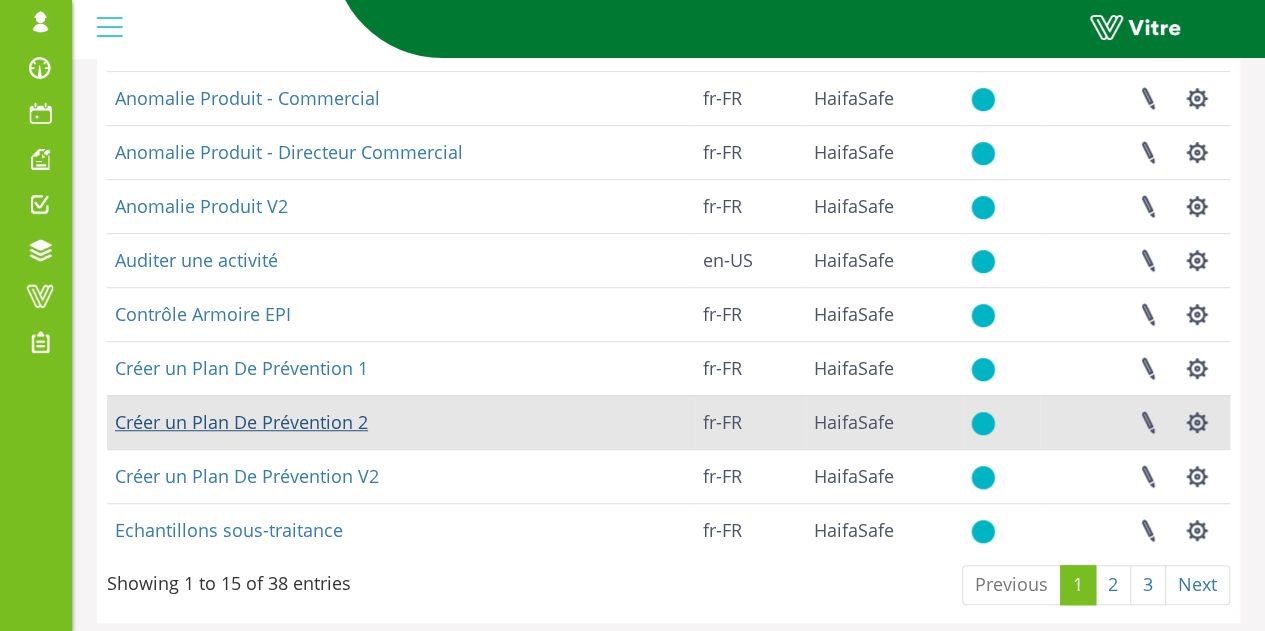 scroll, scrollTop: 520, scrollLeft: 0, axis: vertical 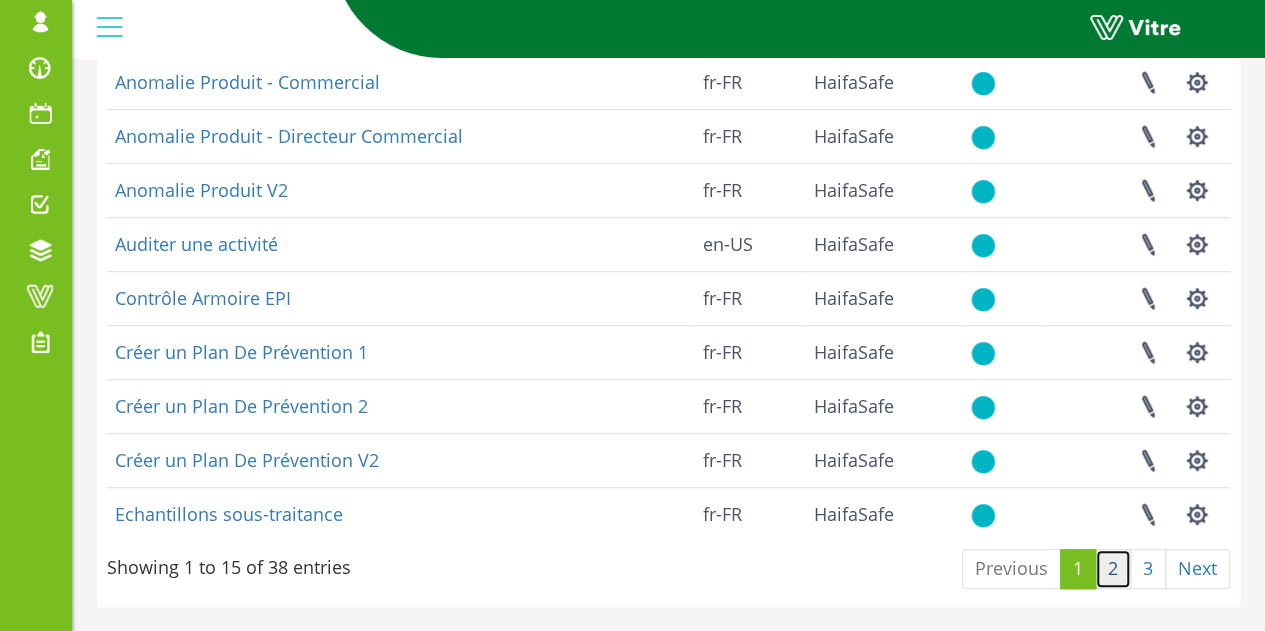 click on "2" at bounding box center [1113, 569] 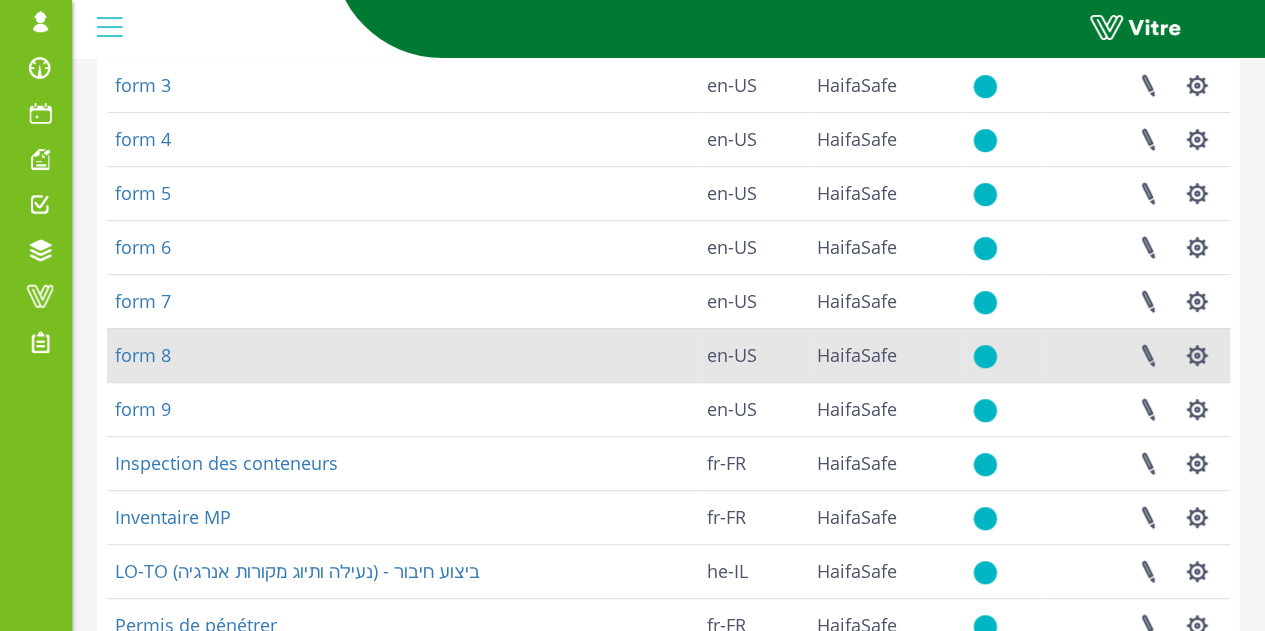 scroll, scrollTop: 520, scrollLeft: 0, axis: vertical 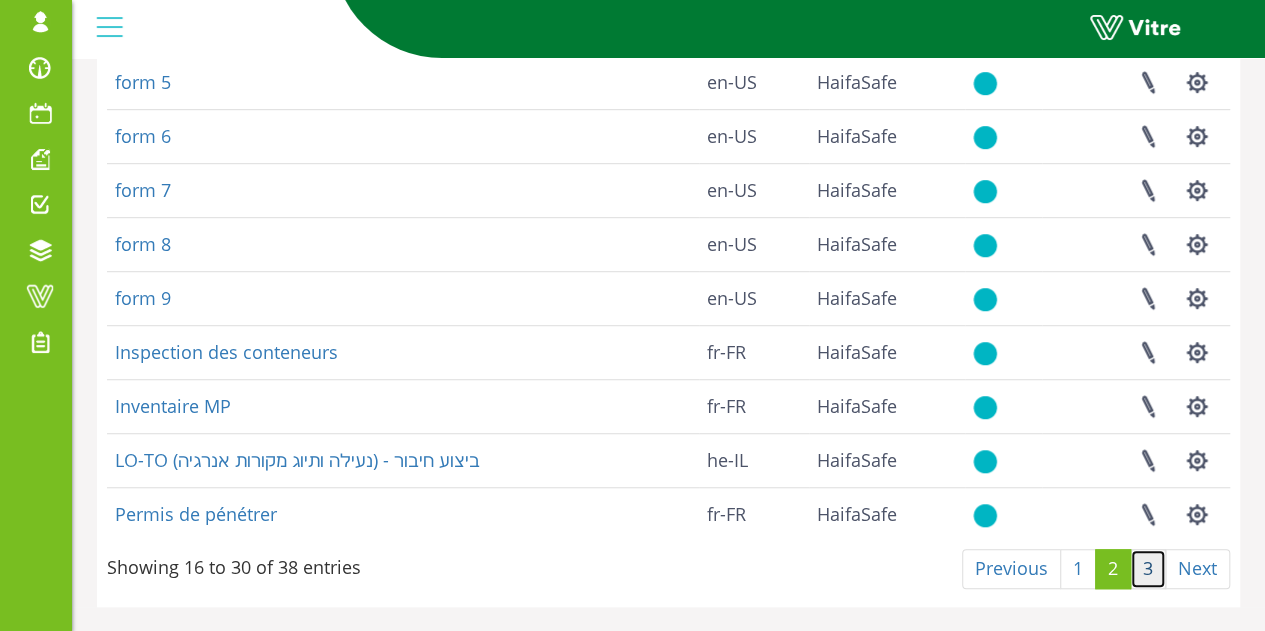 click on "3" at bounding box center (1148, 569) 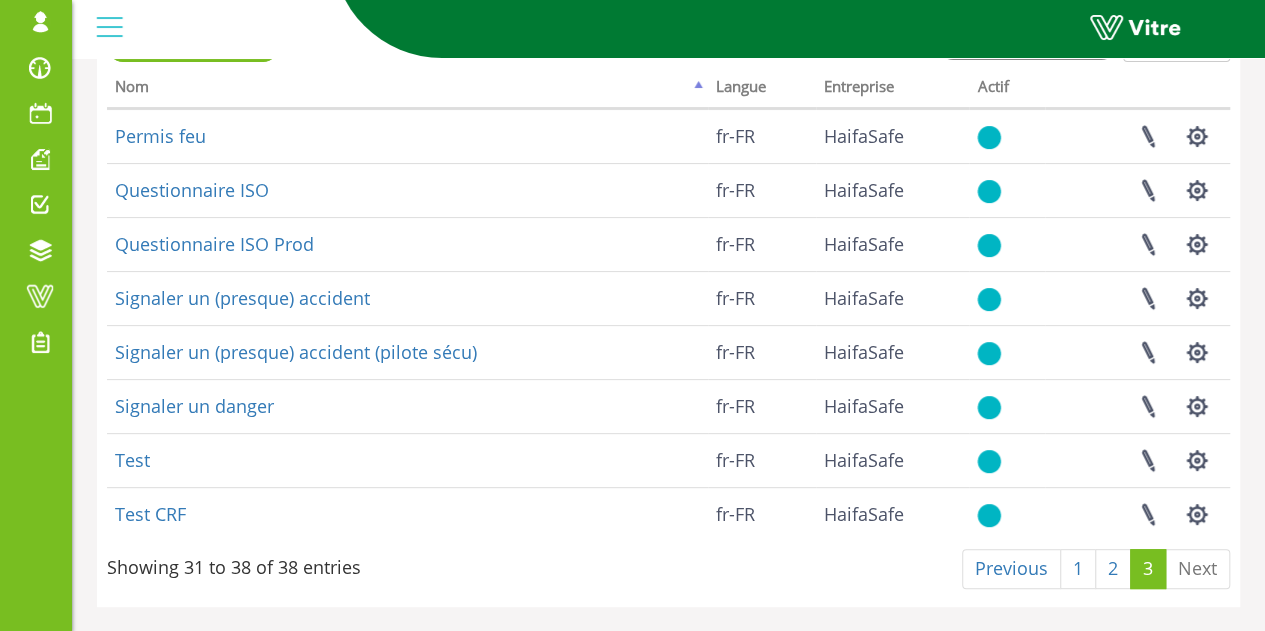scroll, scrollTop: 0, scrollLeft: 0, axis: both 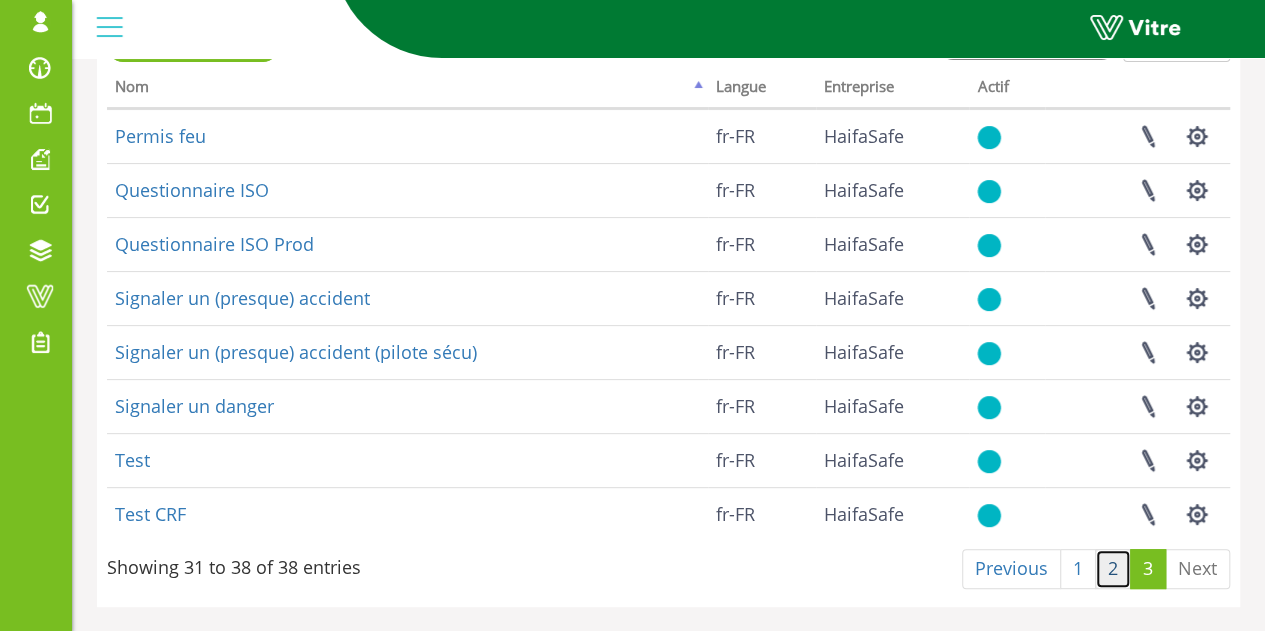 click on "2" at bounding box center (1113, 569) 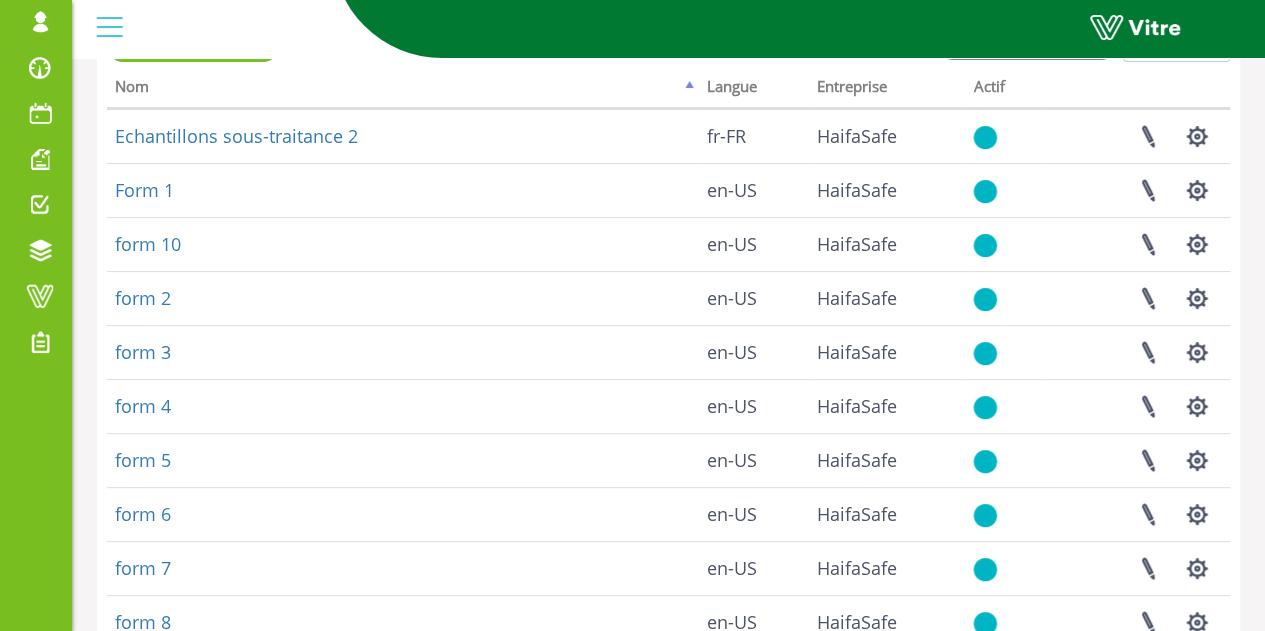 scroll, scrollTop: 520, scrollLeft: 0, axis: vertical 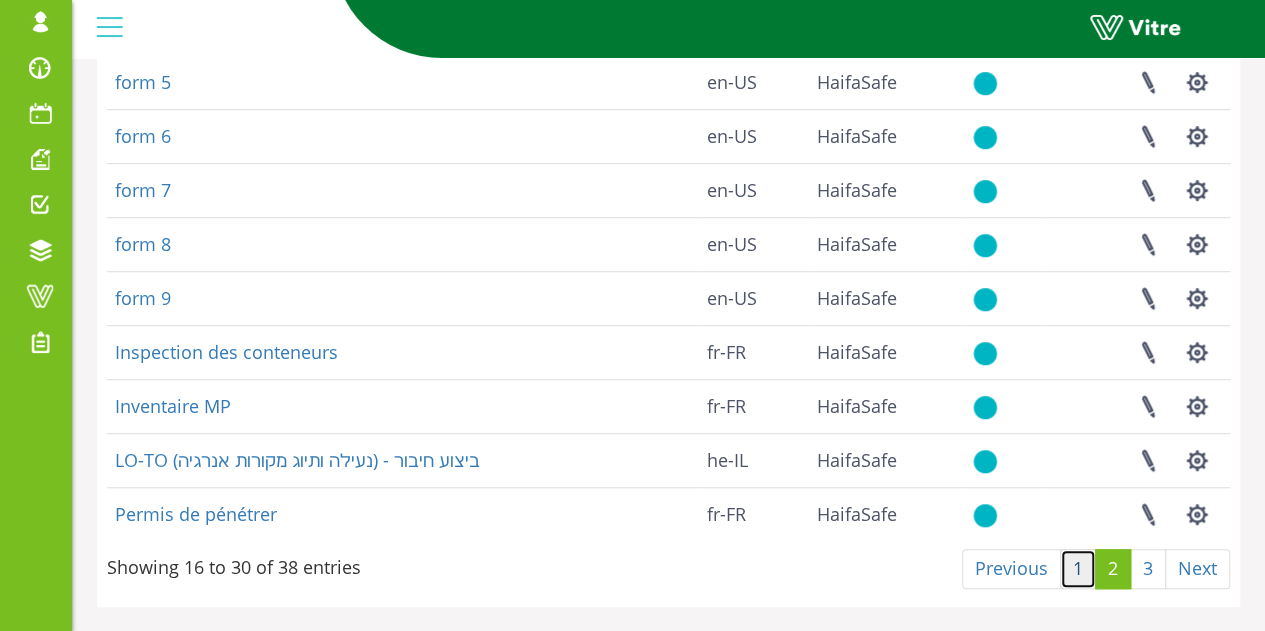 click on "1" at bounding box center (1078, 569) 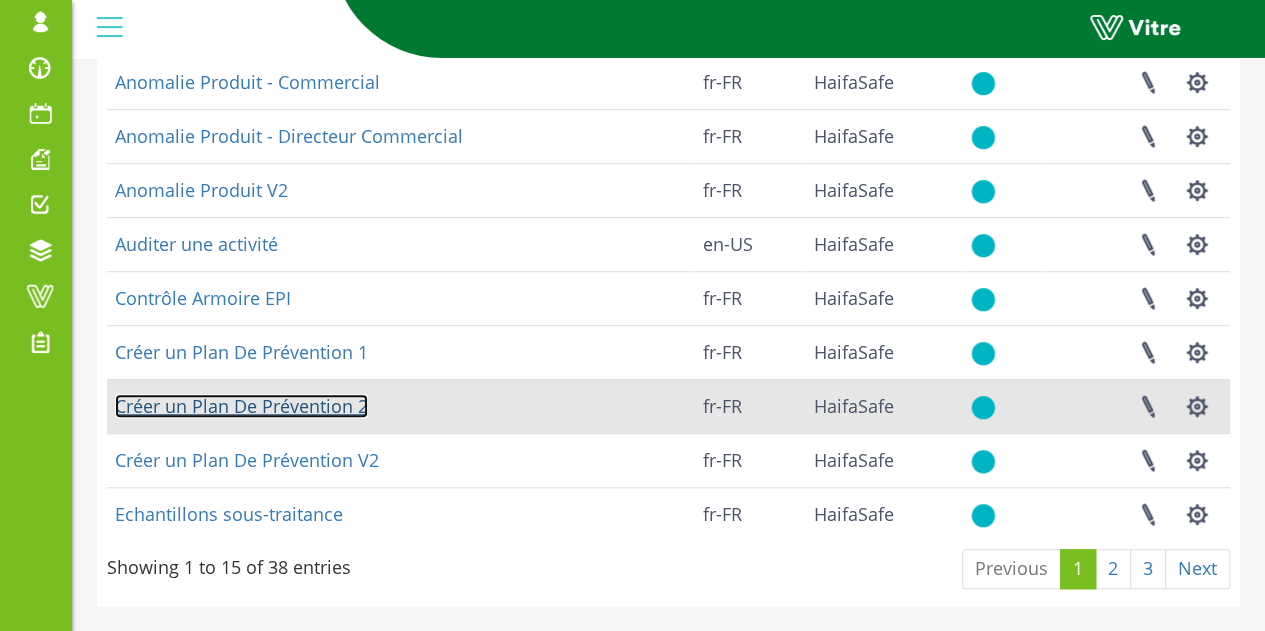 click on "Créer un Plan De Prévention 2" at bounding box center (241, 406) 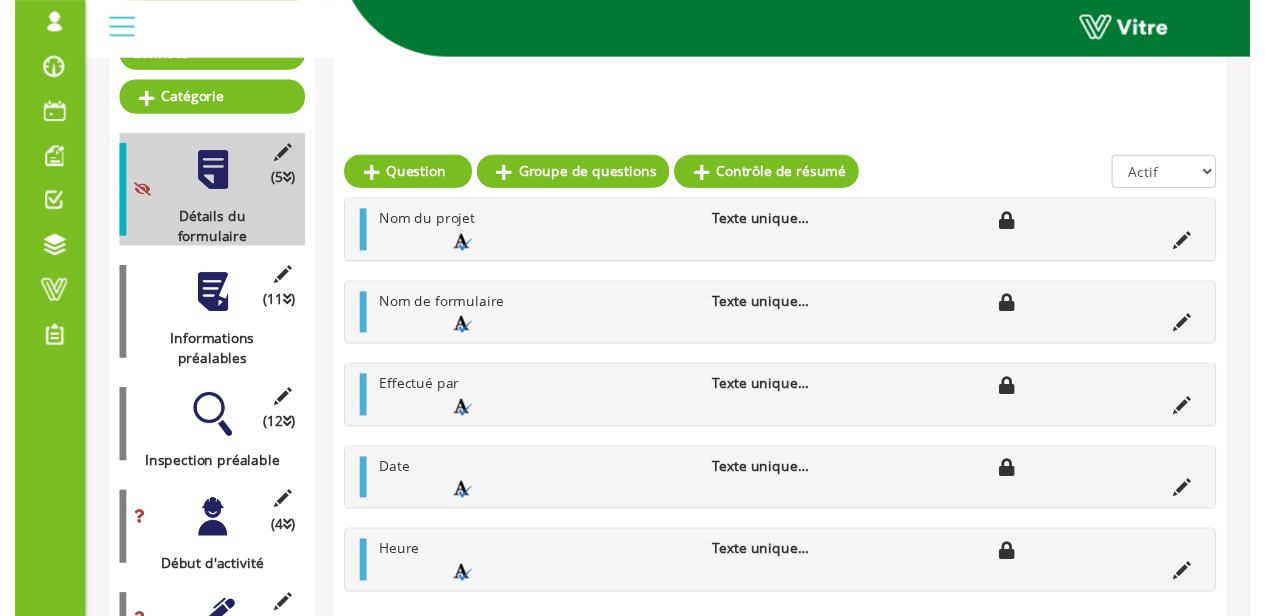 scroll, scrollTop: 345, scrollLeft: 0, axis: vertical 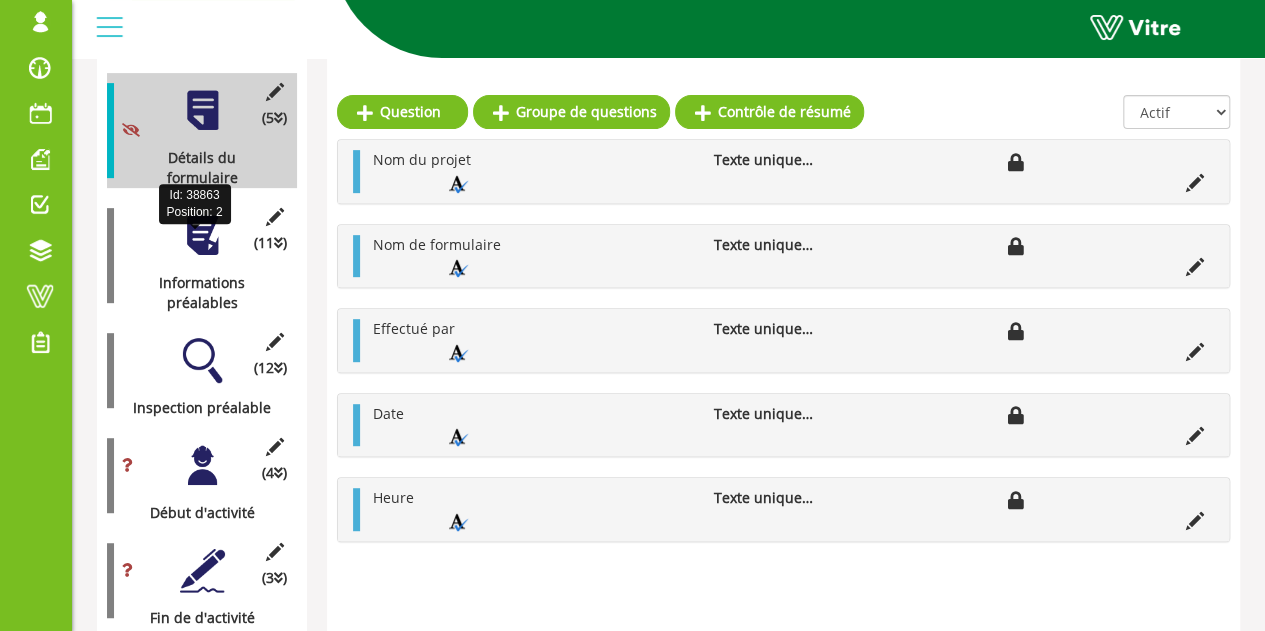 click on "Informations préalables" at bounding box center (194, 293) 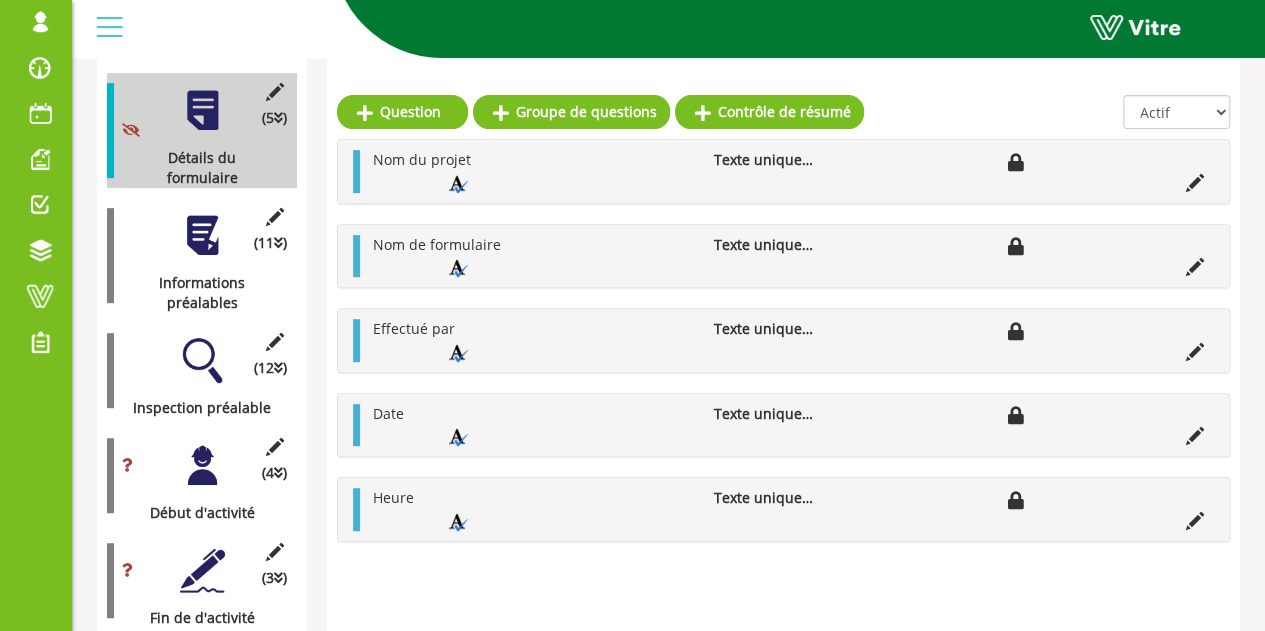 click at bounding box center (202, 360) 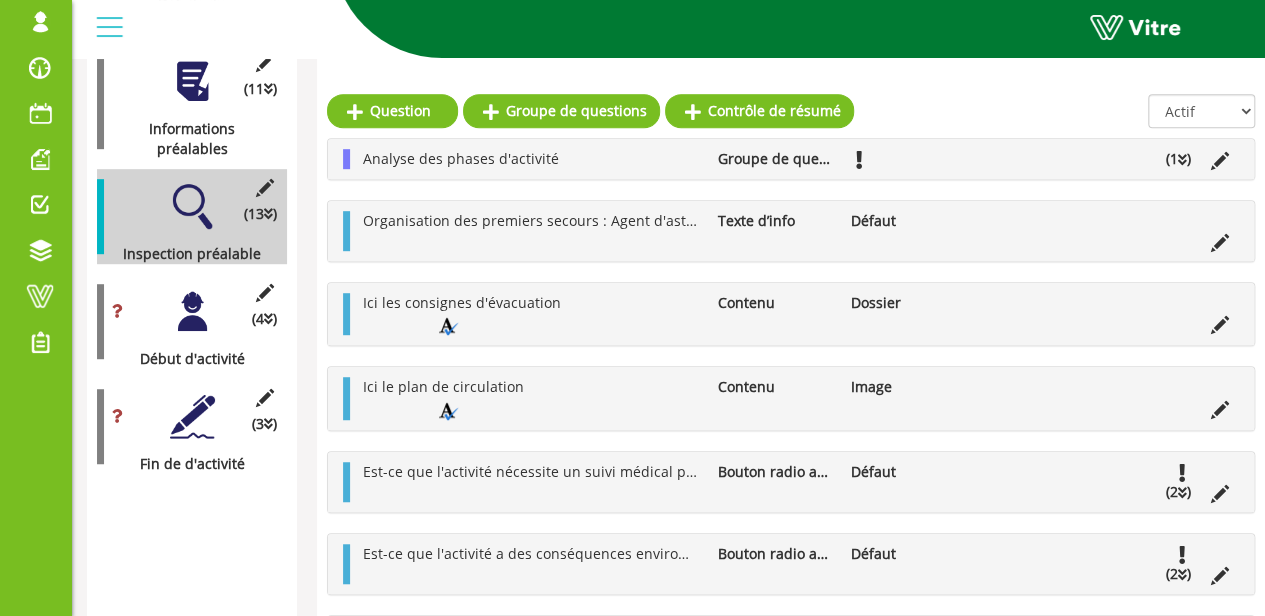 scroll, scrollTop: 498, scrollLeft: 10, axis: both 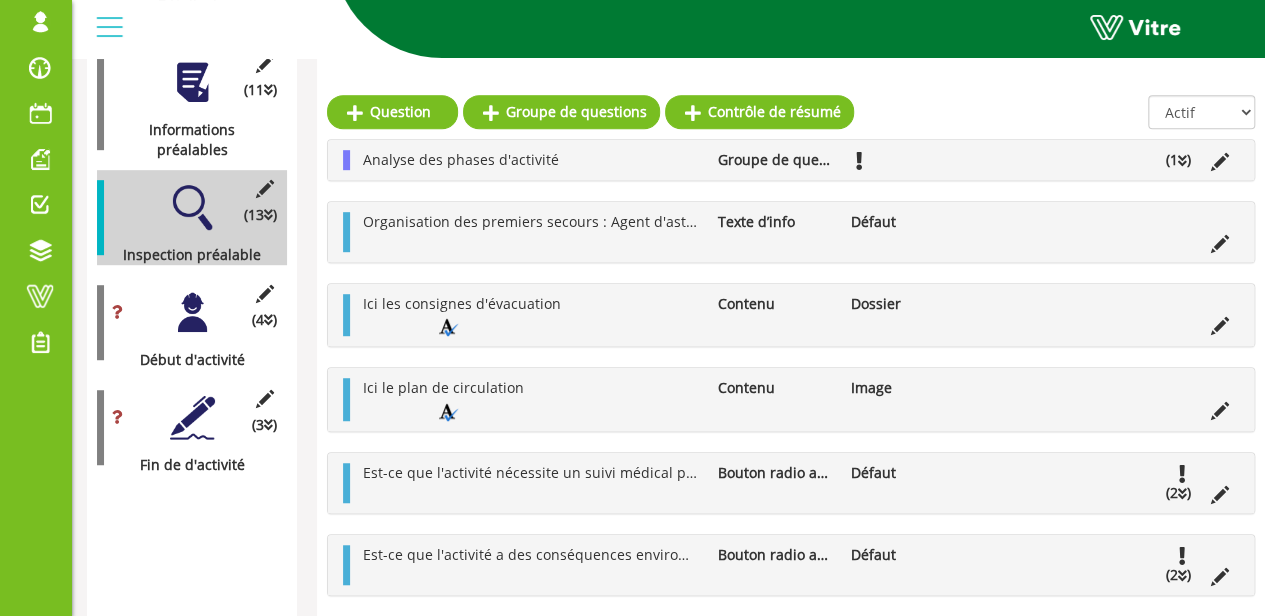 click at bounding box center [192, 312] 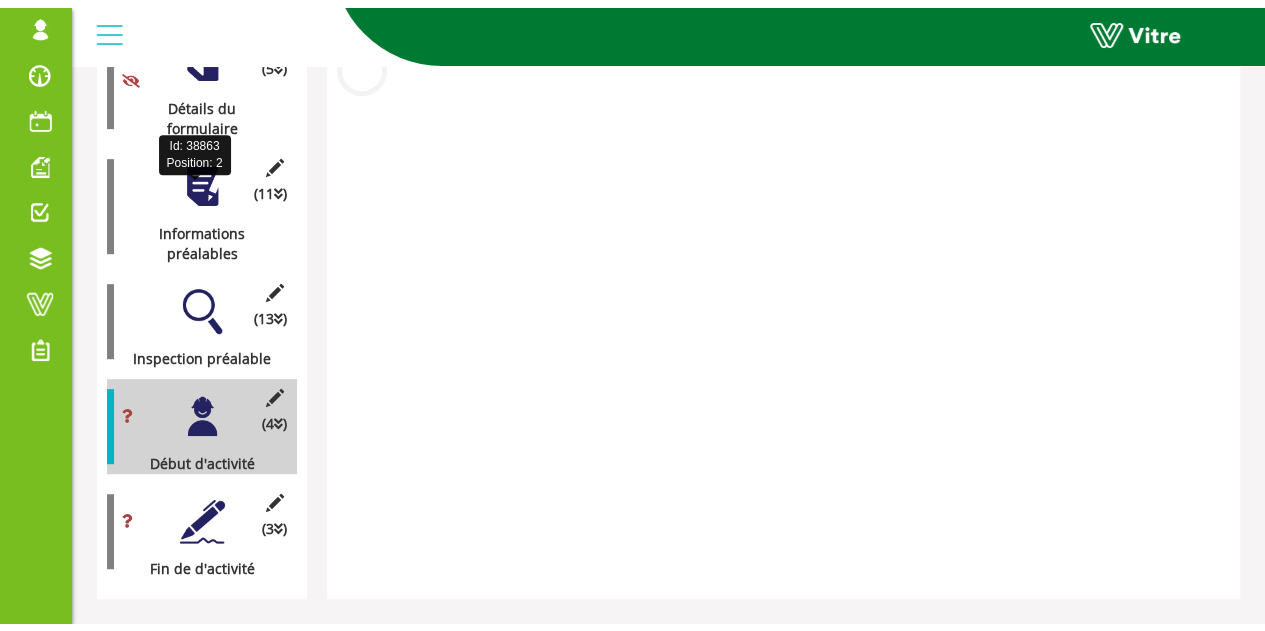 scroll, scrollTop: 345, scrollLeft: 0, axis: vertical 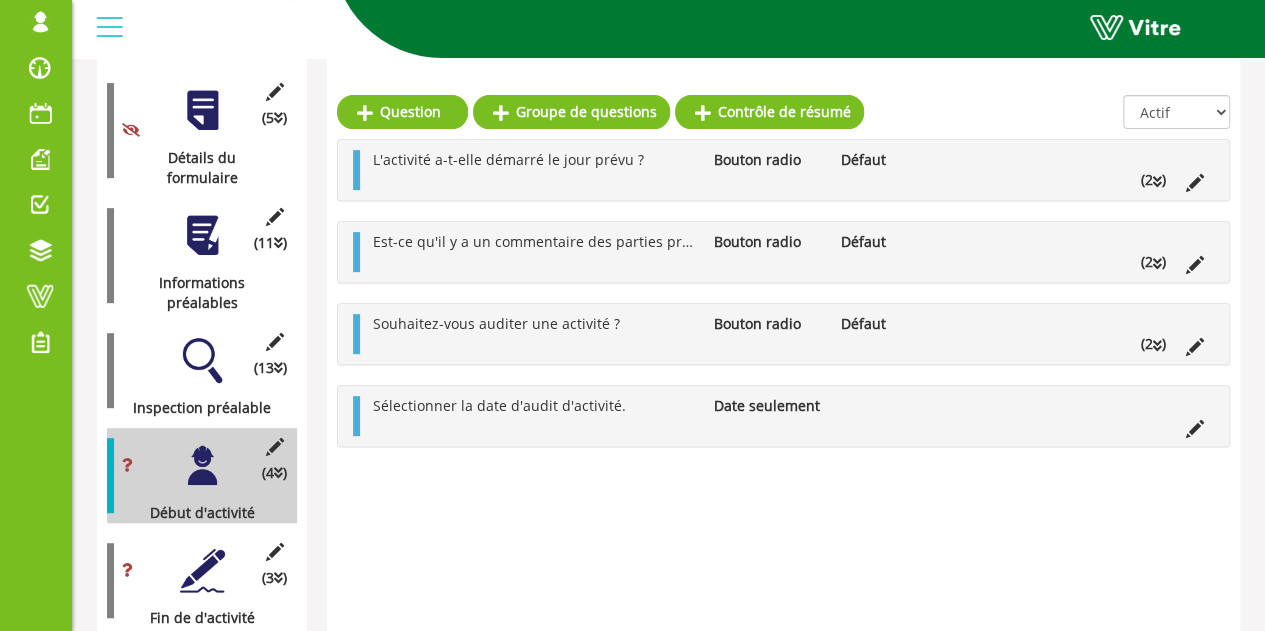click at bounding box center (202, 360) 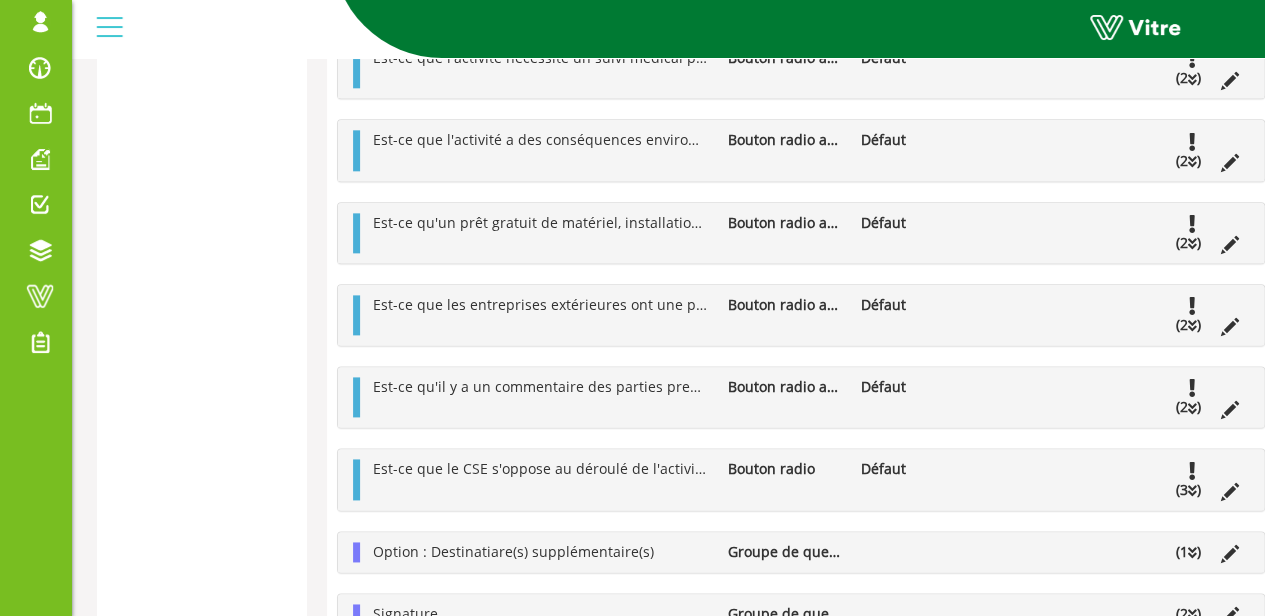 scroll, scrollTop: 1202, scrollLeft: 0, axis: vertical 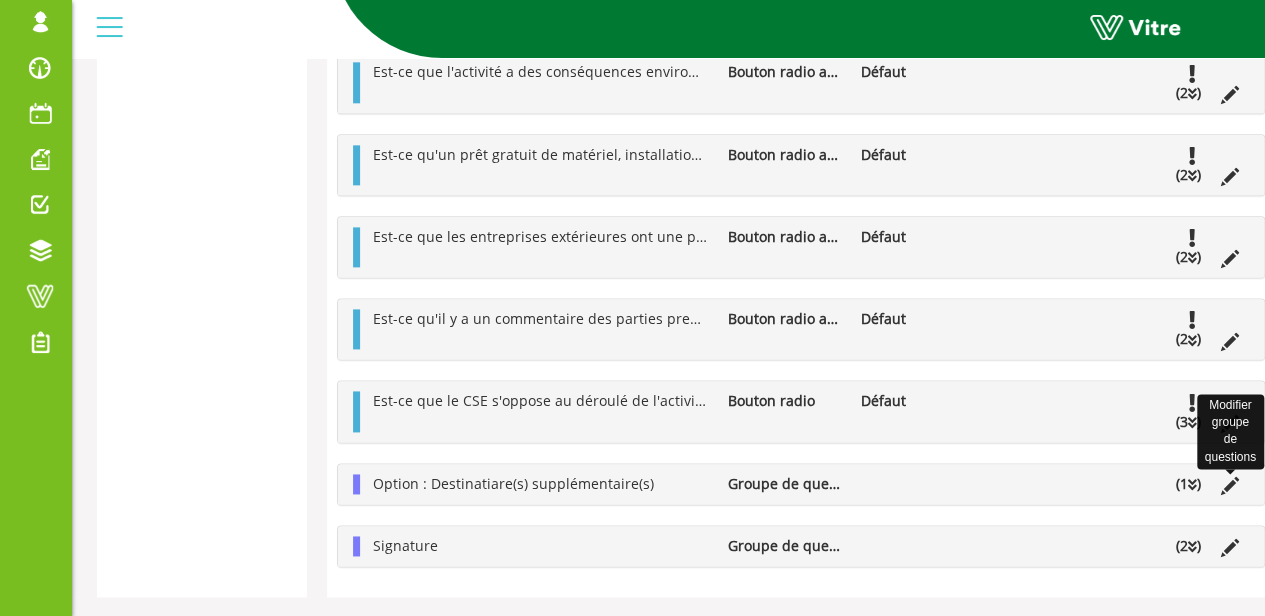 click at bounding box center [1230, 486] 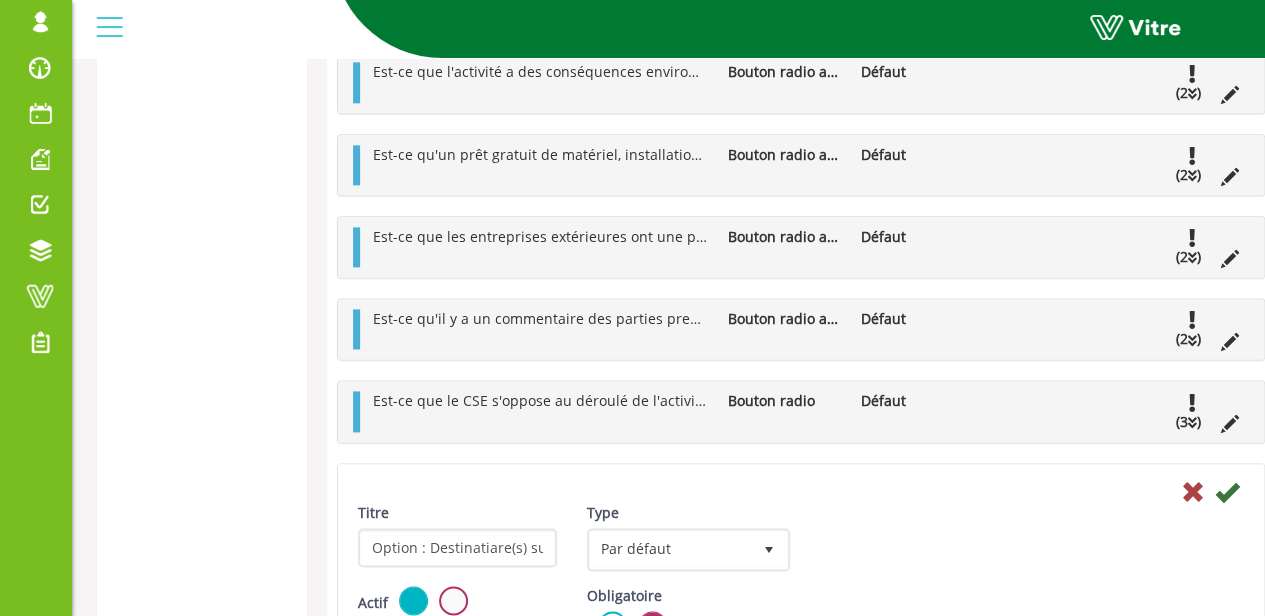 scroll, scrollTop: 1450, scrollLeft: 0, axis: vertical 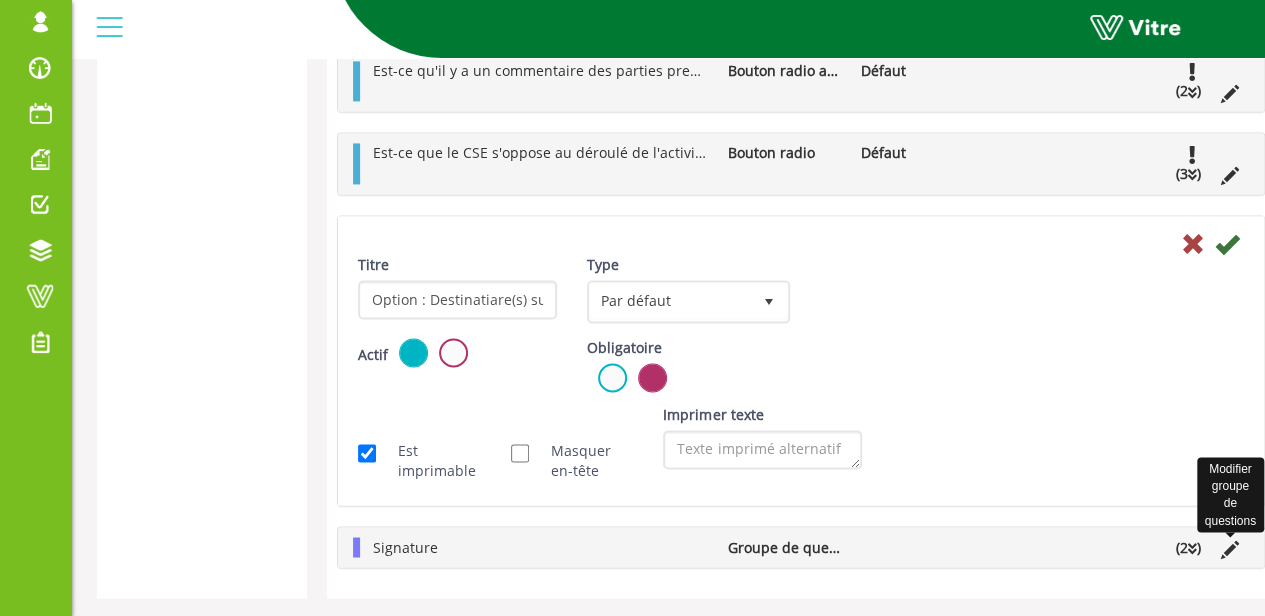 click at bounding box center [1230, 549] 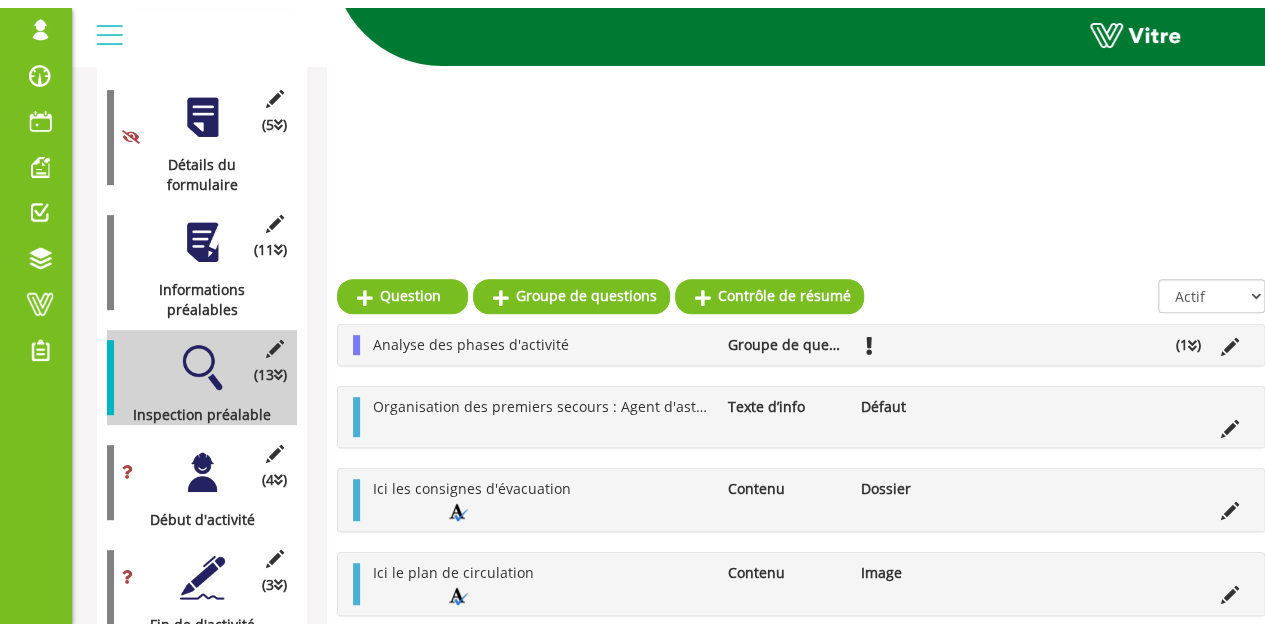 scroll, scrollTop: 344, scrollLeft: 0, axis: vertical 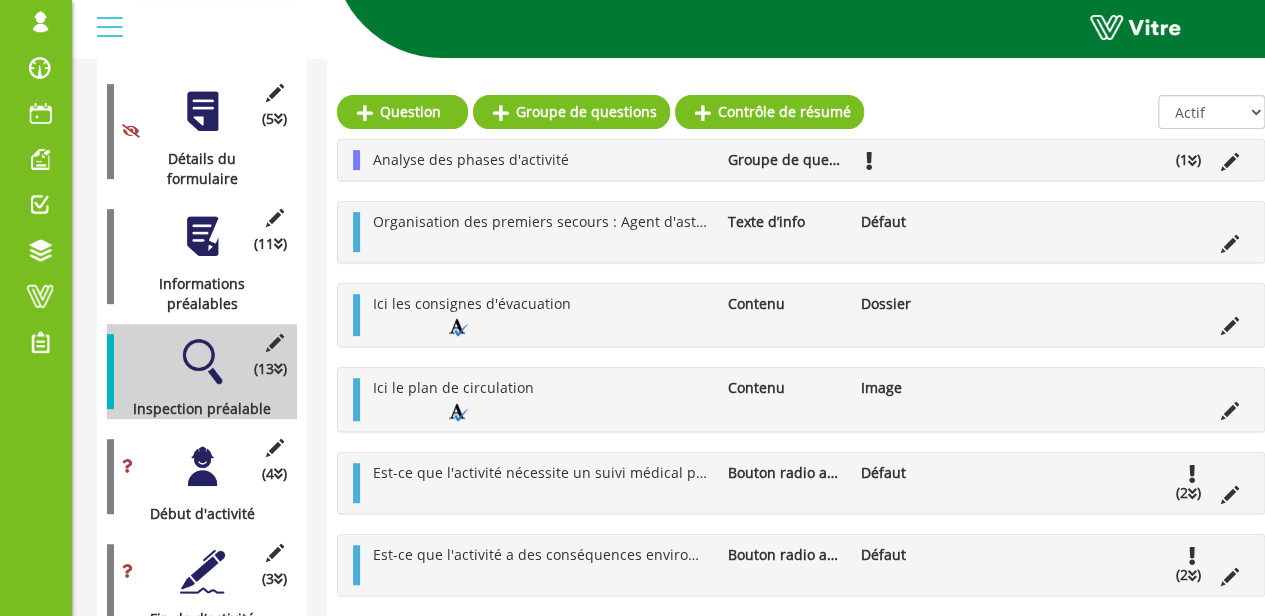 click at bounding box center [202, 466] 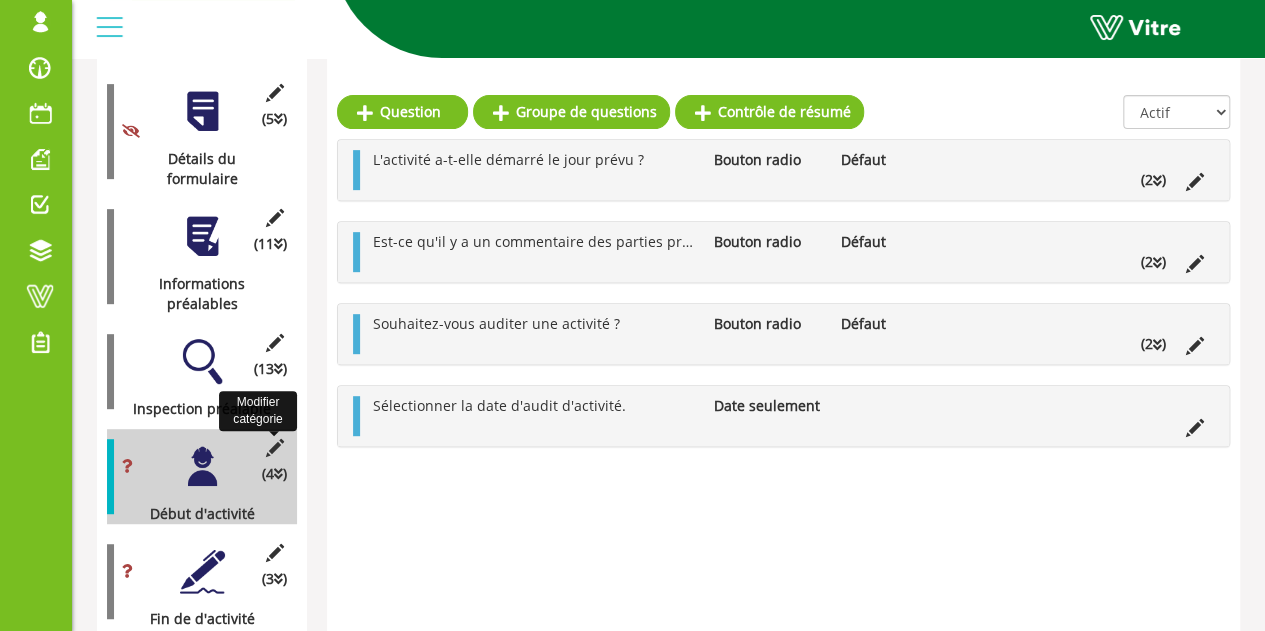 click at bounding box center [274, 448] 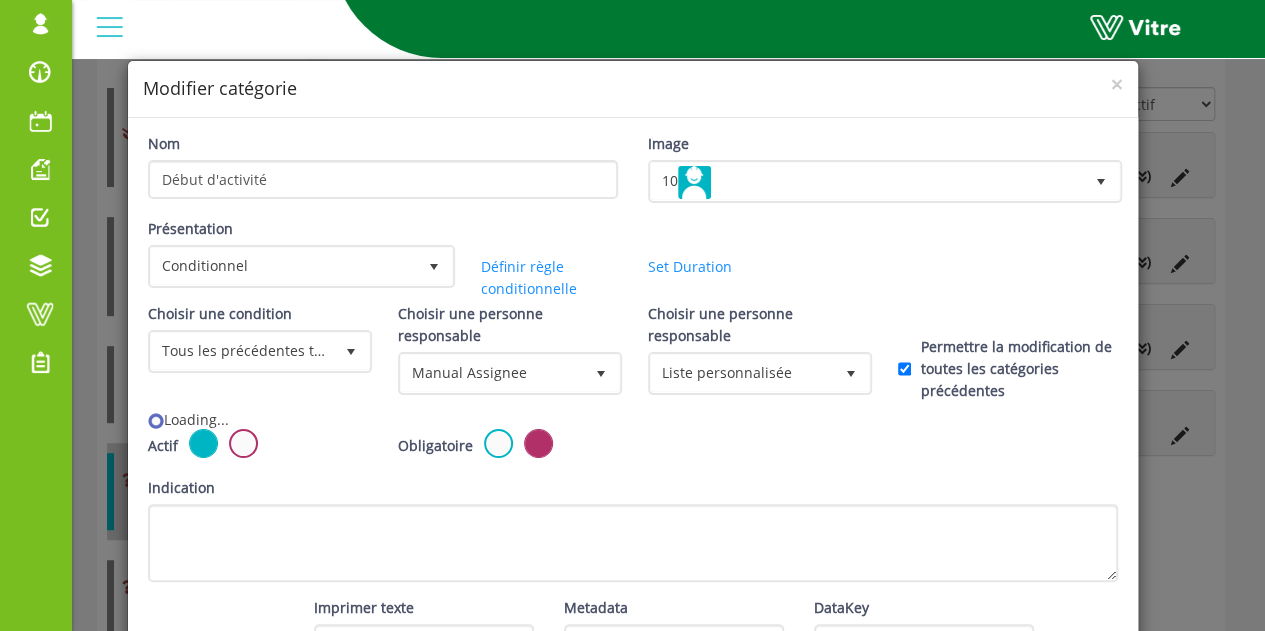 click on "Choisir une condition Tous les précédentes terminées 0
Choisir une personne responsable Manual Assignee 11
Choisir une personne responsable Utilisateur original 0
Choisir une personne responsable
Choisir une personne responsable Liste personnalisée 1
Sélectionner question
Permettre la modification de toutes les catégories précédentes" at bounding box center [633, 356] 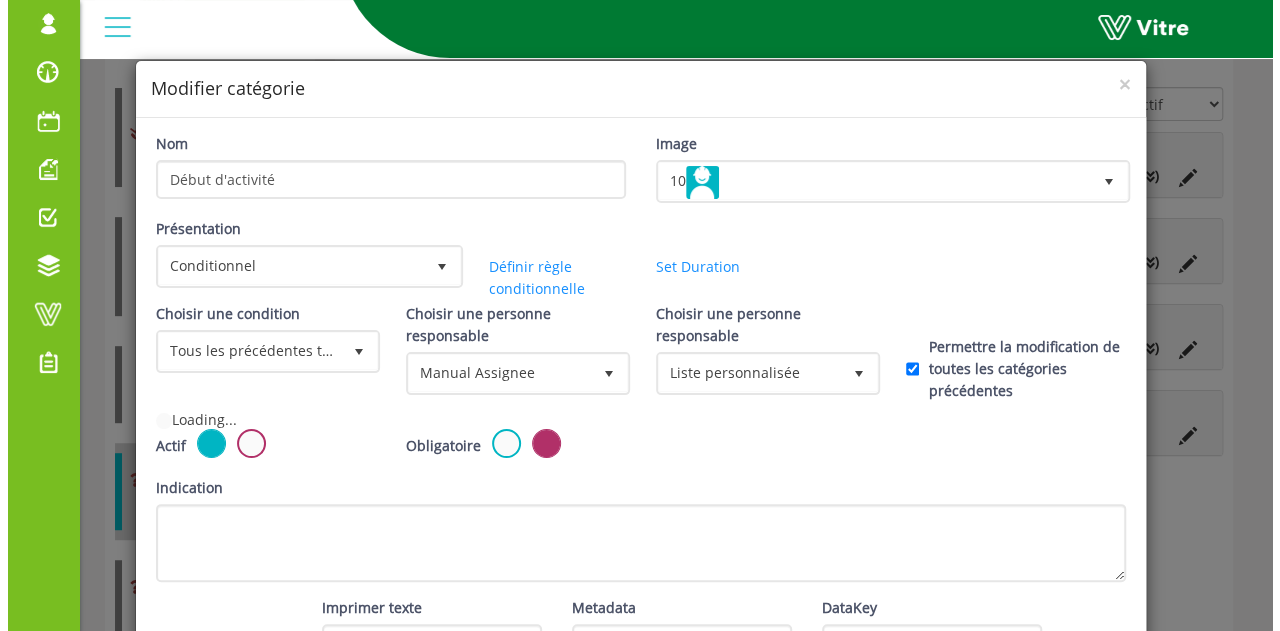 scroll, scrollTop: 336, scrollLeft: 0, axis: vertical 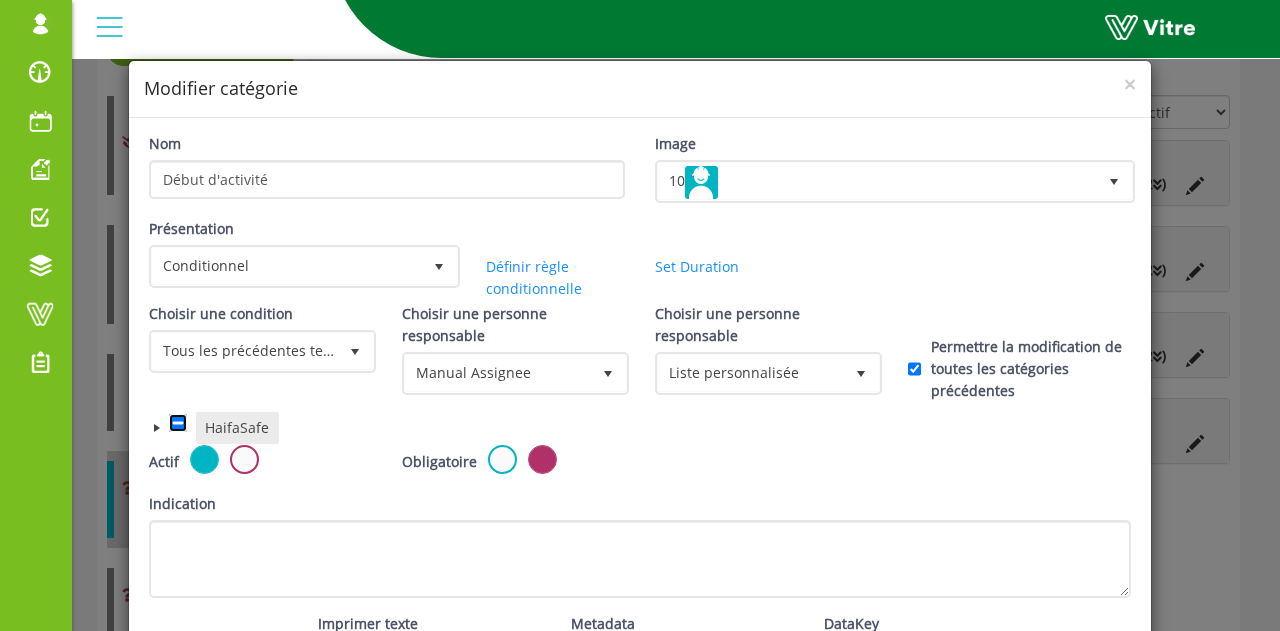 click at bounding box center (178, 423) 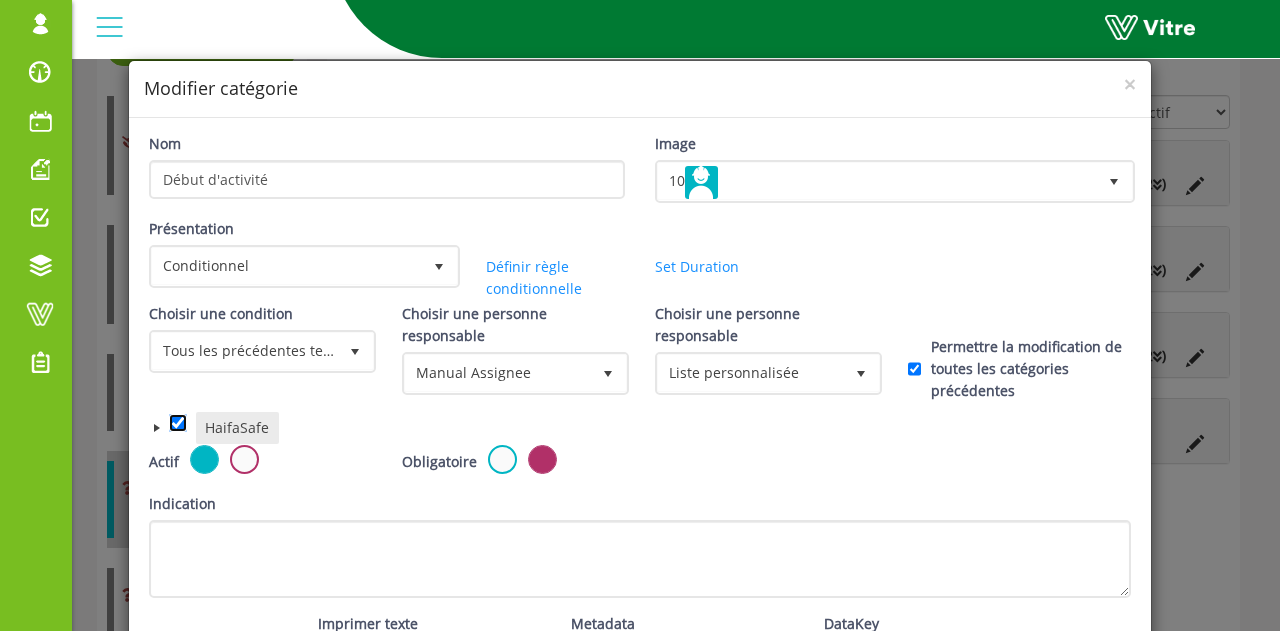 click at bounding box center [178, 423] 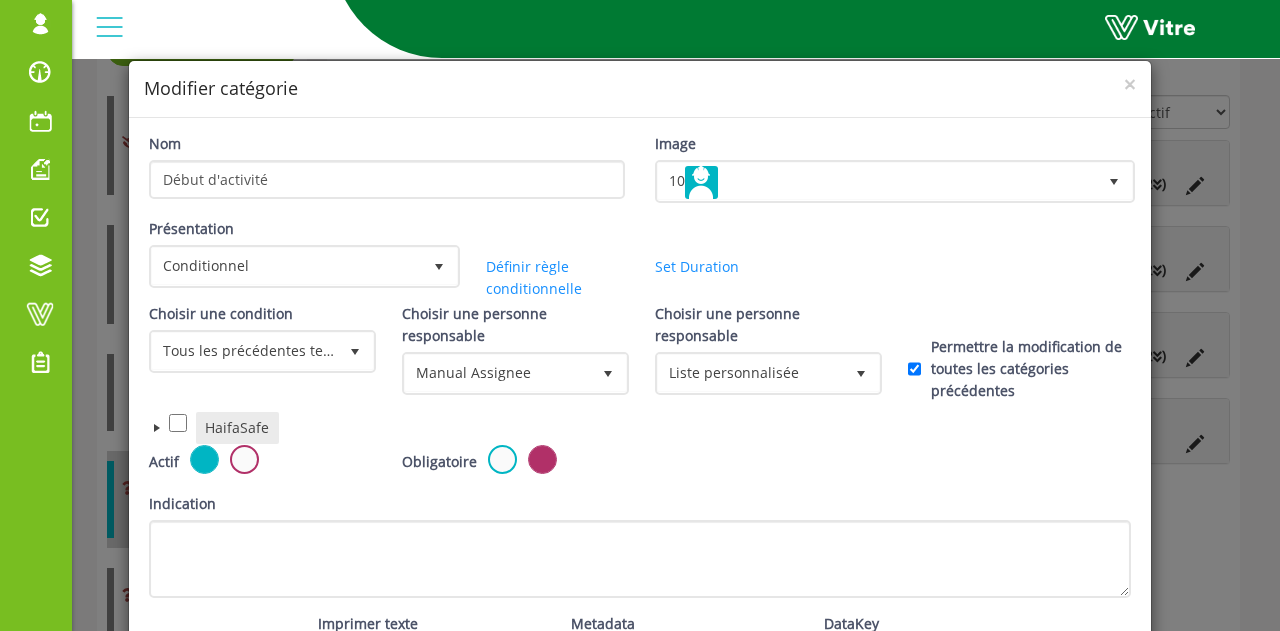 click at bounding box center [157, 428] 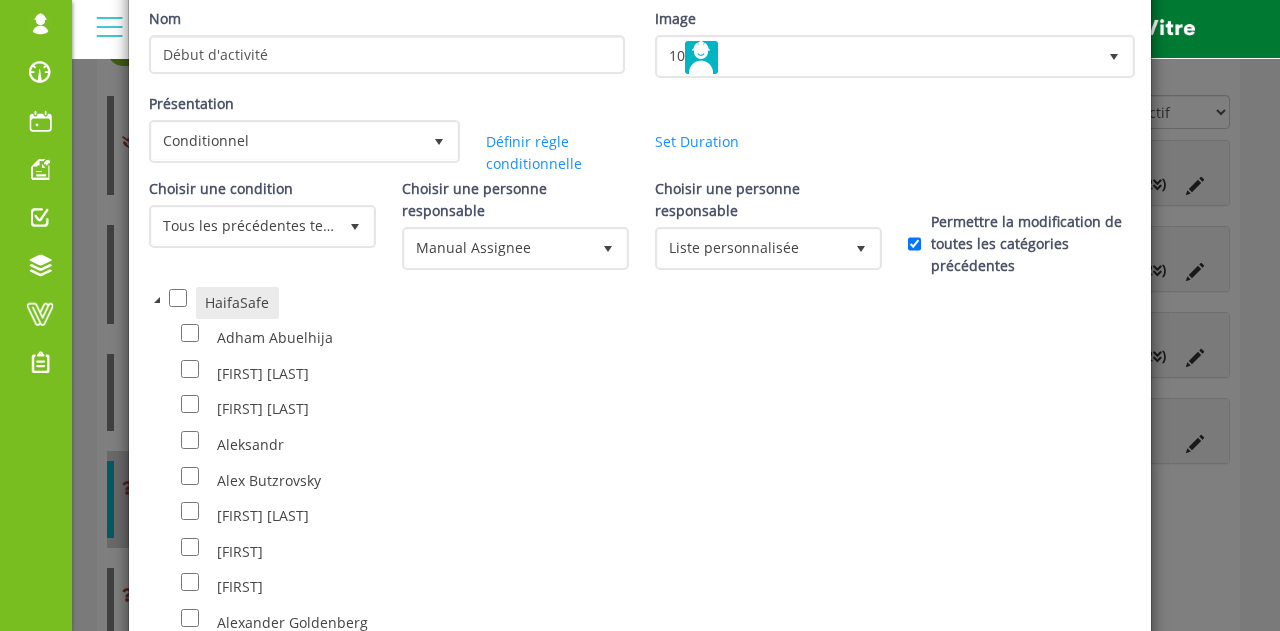 scroll, scrollTop: 123, scrollLeft: 0, axis: vertical 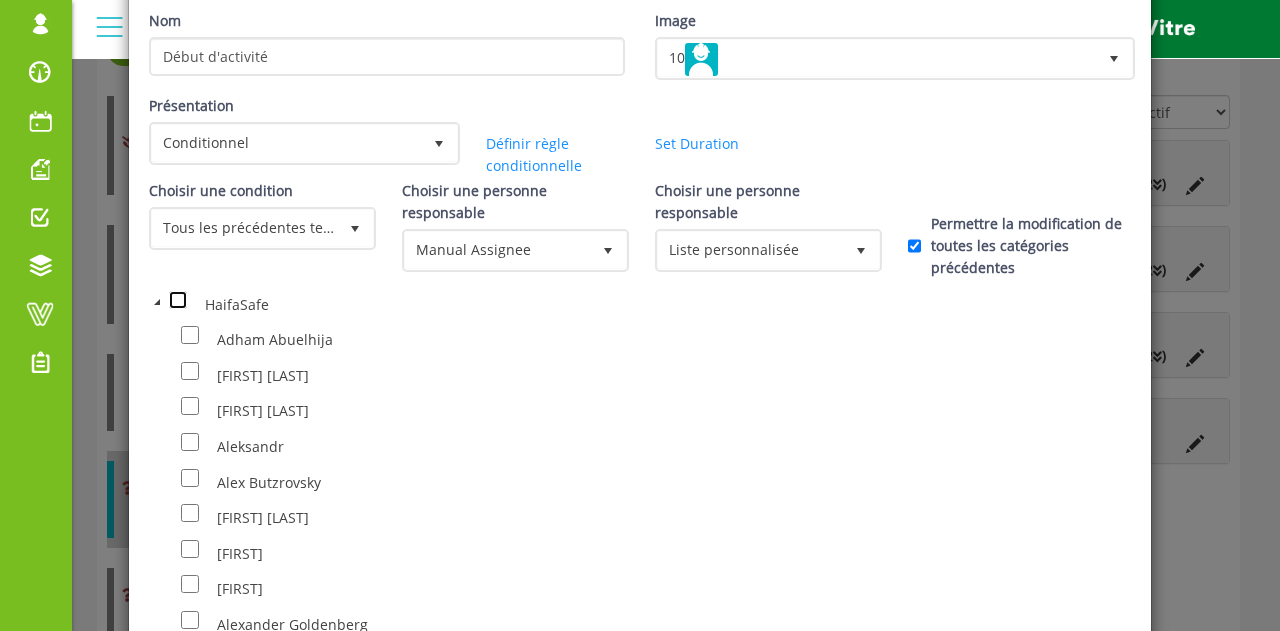 click at bounding box center (178, 300) 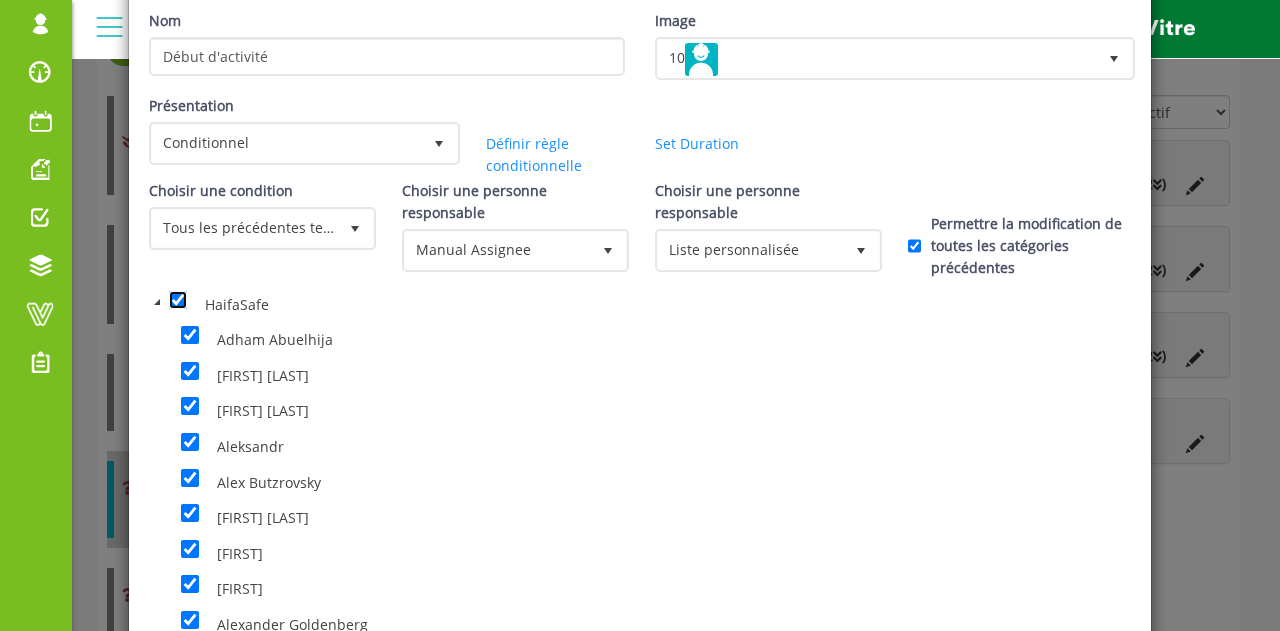 checkbox on "true" 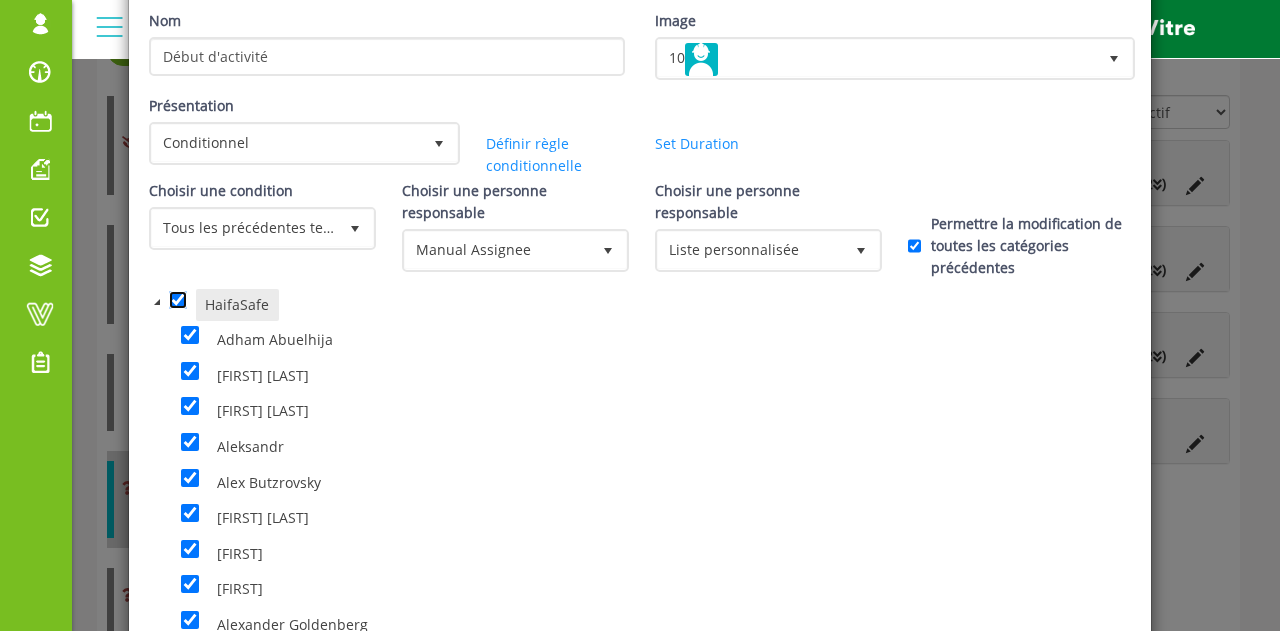 click at bounding box center [178, 300] 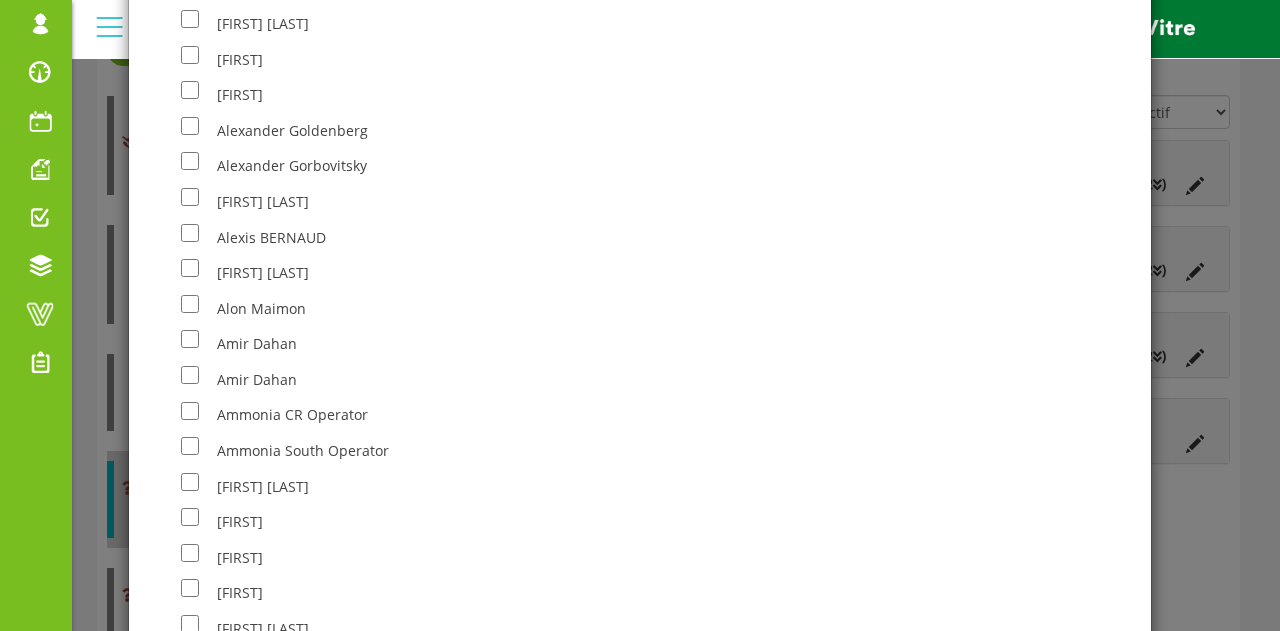 scroll, scrollTop: 1803, scrollLeft: 0, axis: vertical 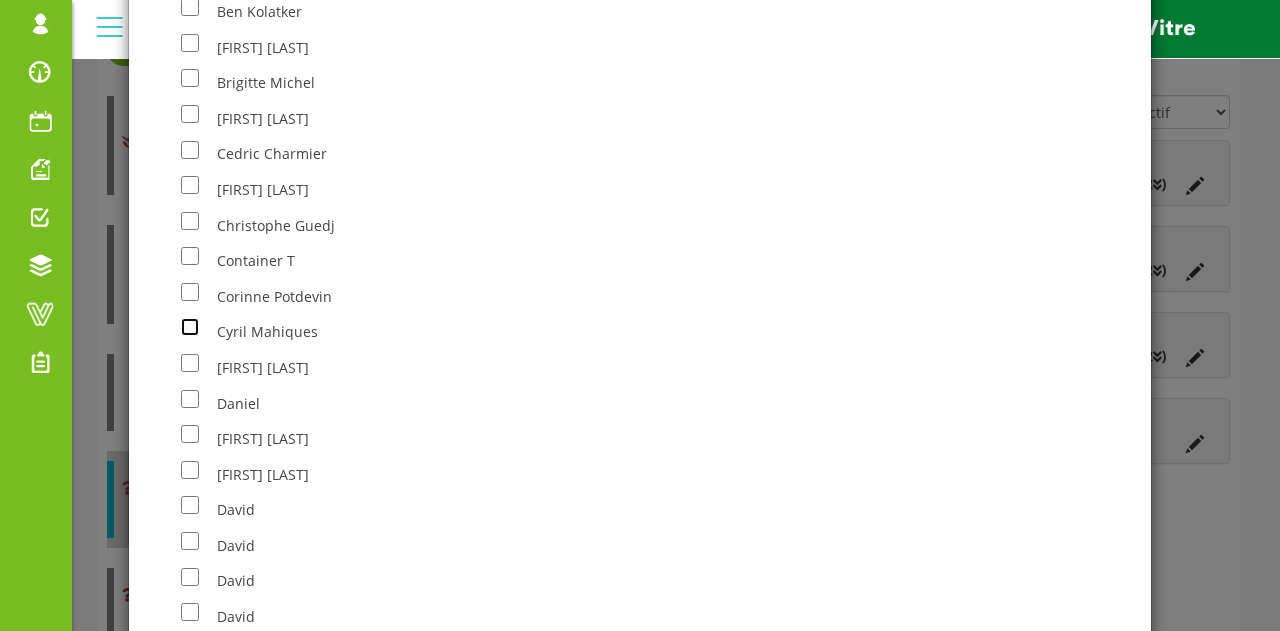 click at bounding box center [190, 327] 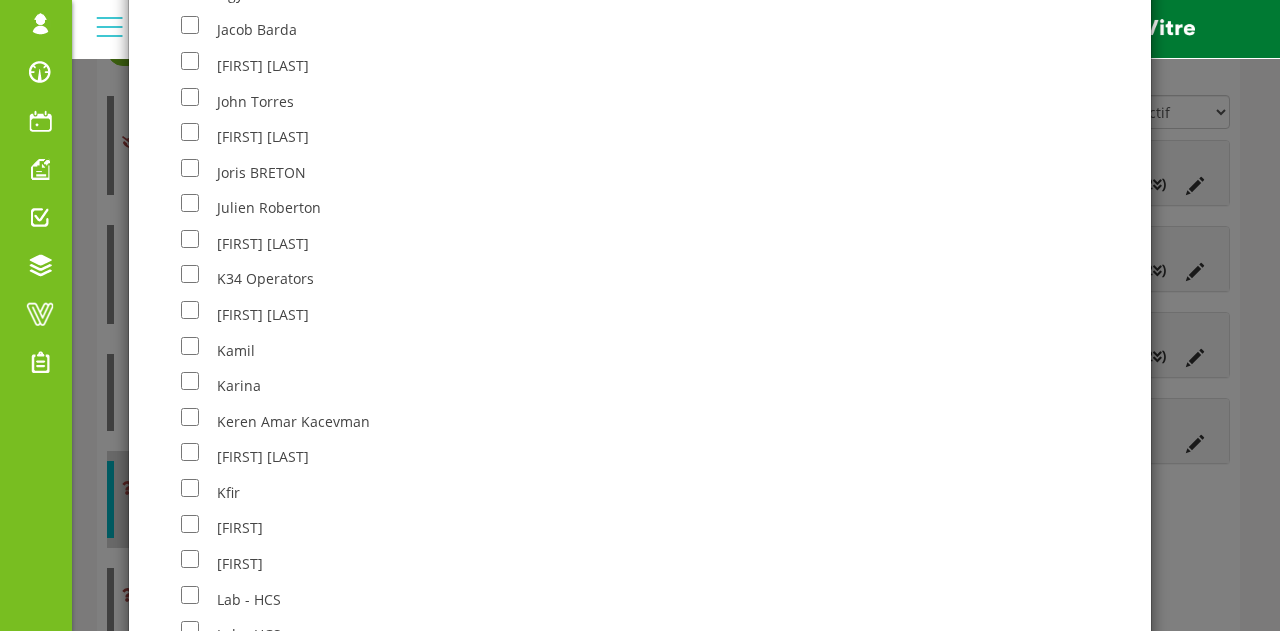 scroll, scrollTop: 5059, scrollLeft: 0, axis: vertical 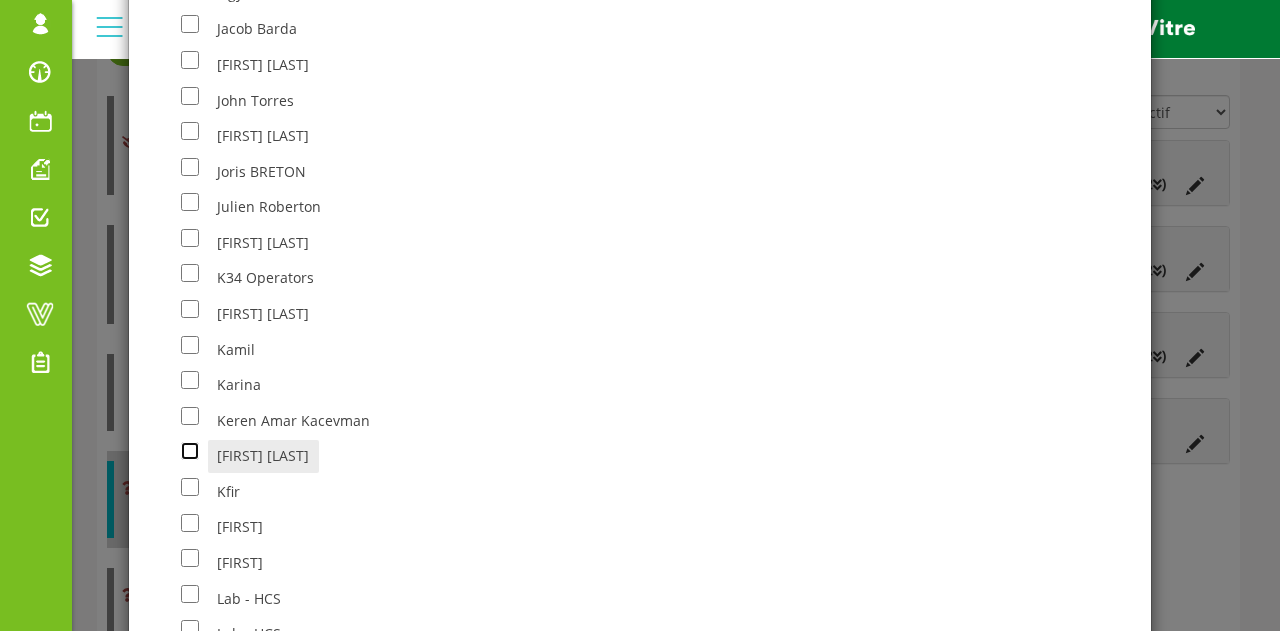 click at bounding box center (190, 451) 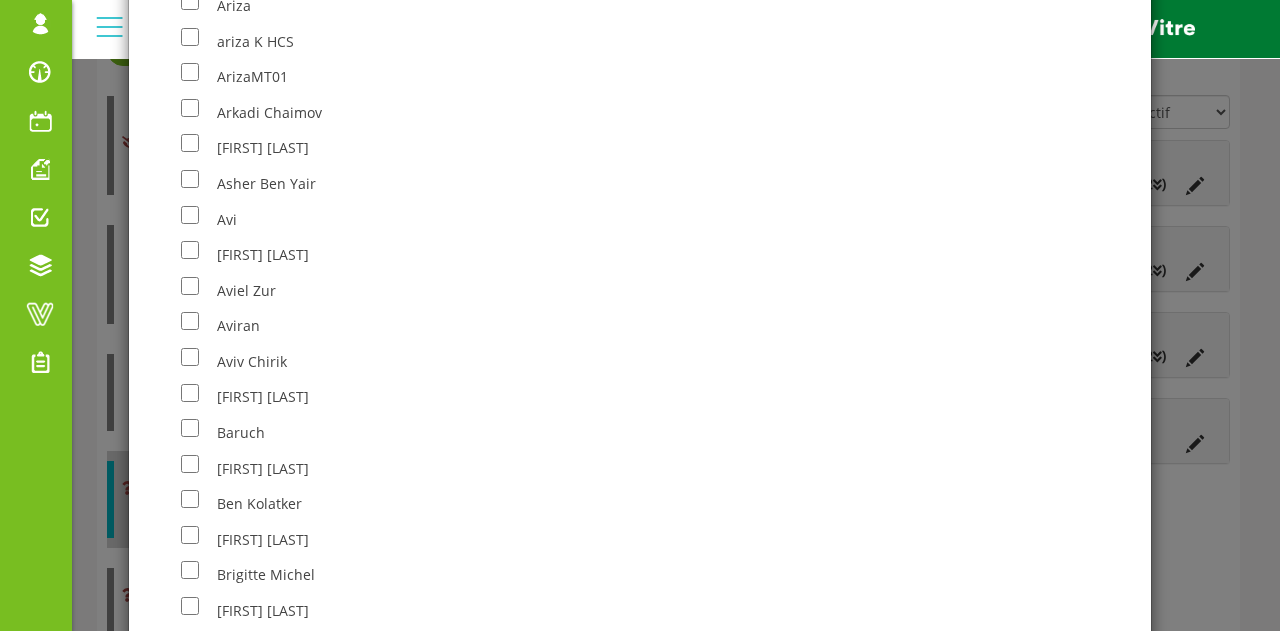 scroll, scrollTop: 1310, scrollLeft: 0, axis: vertical 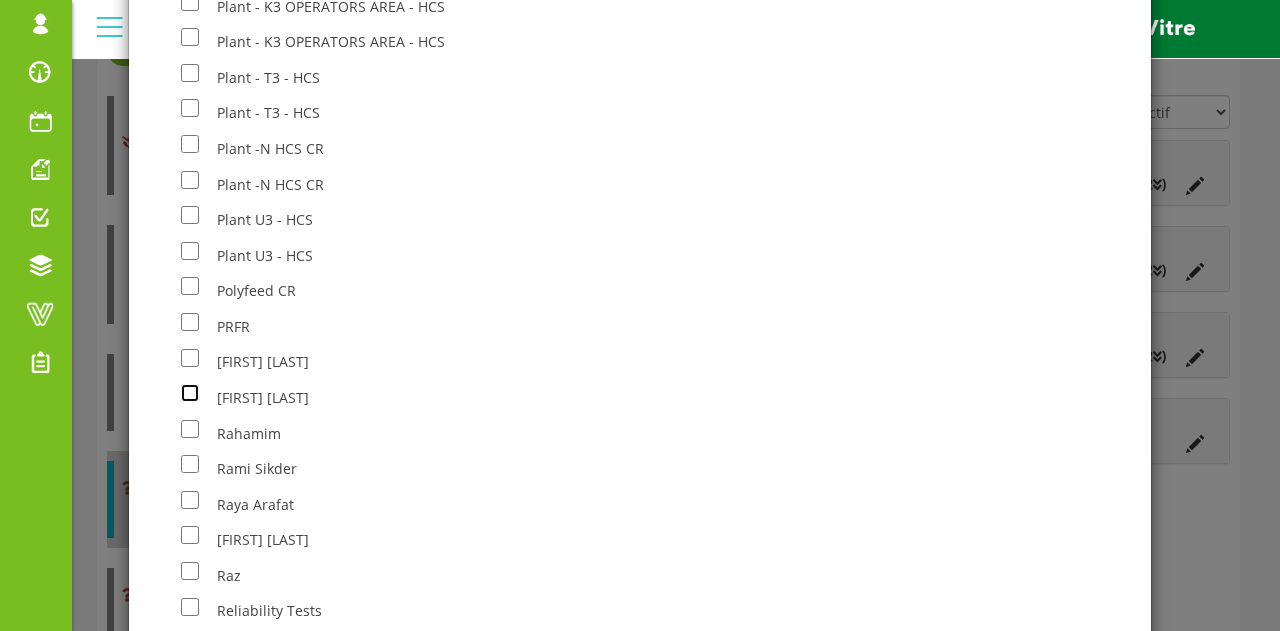click at bounding box center [190, 393] 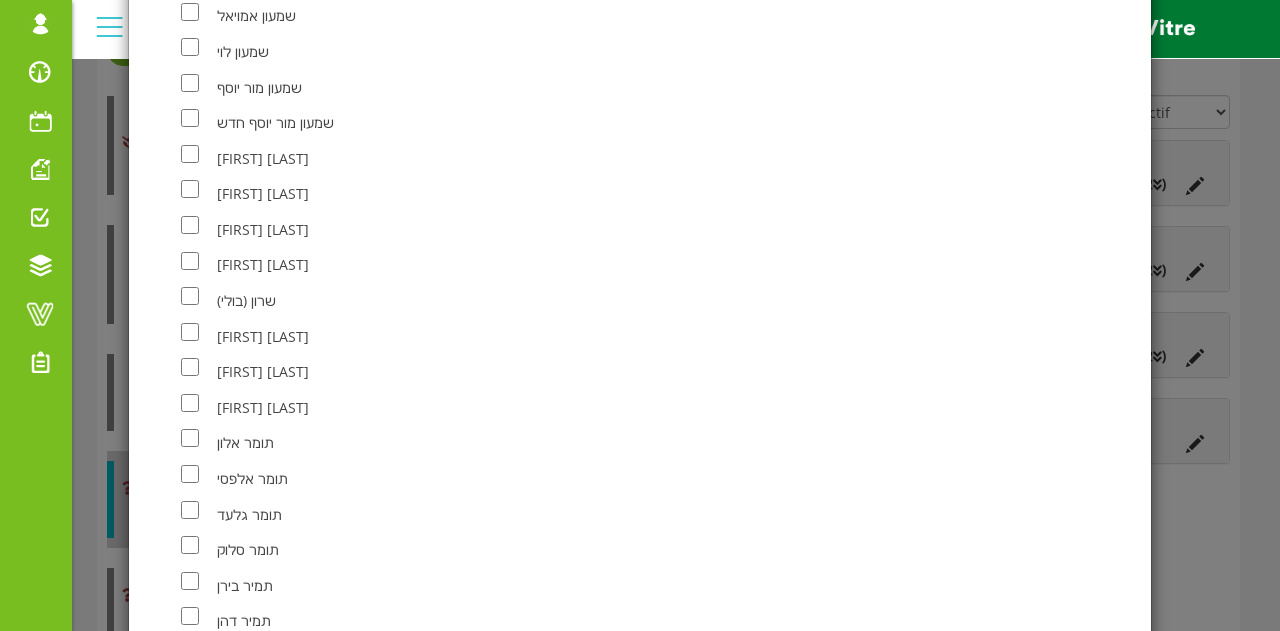 scroll, scrollTop: 23921, scrollLeft: 0, axis: vertical 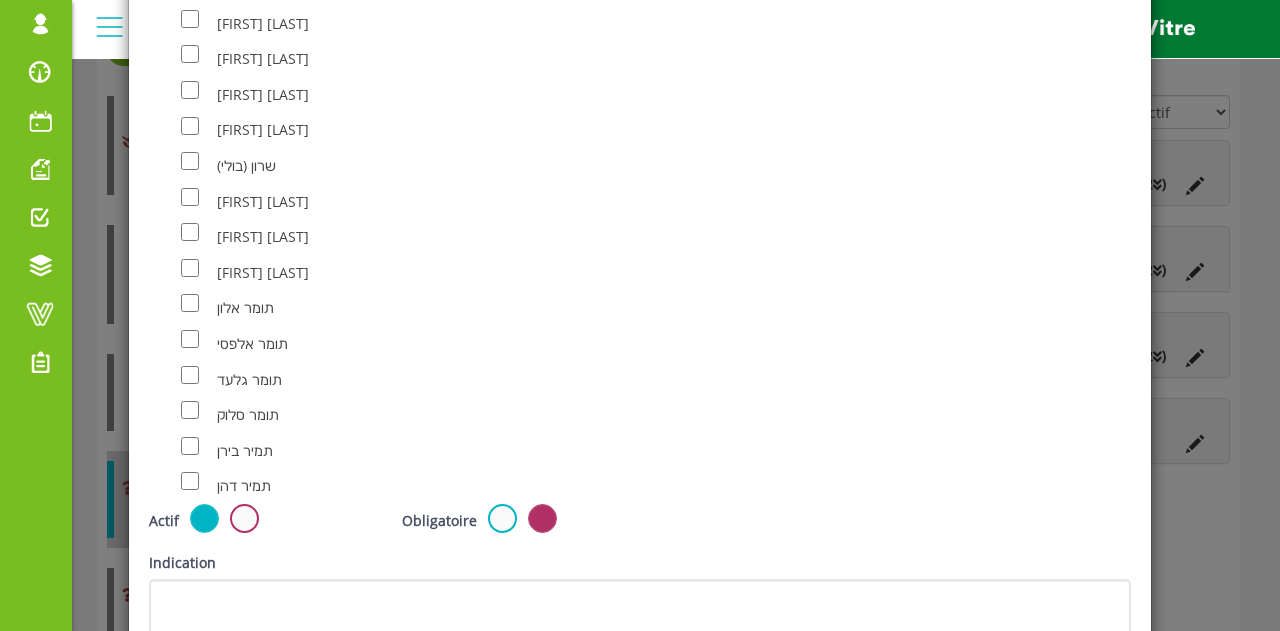 click on "Valider" at bounding box center (219, 803) 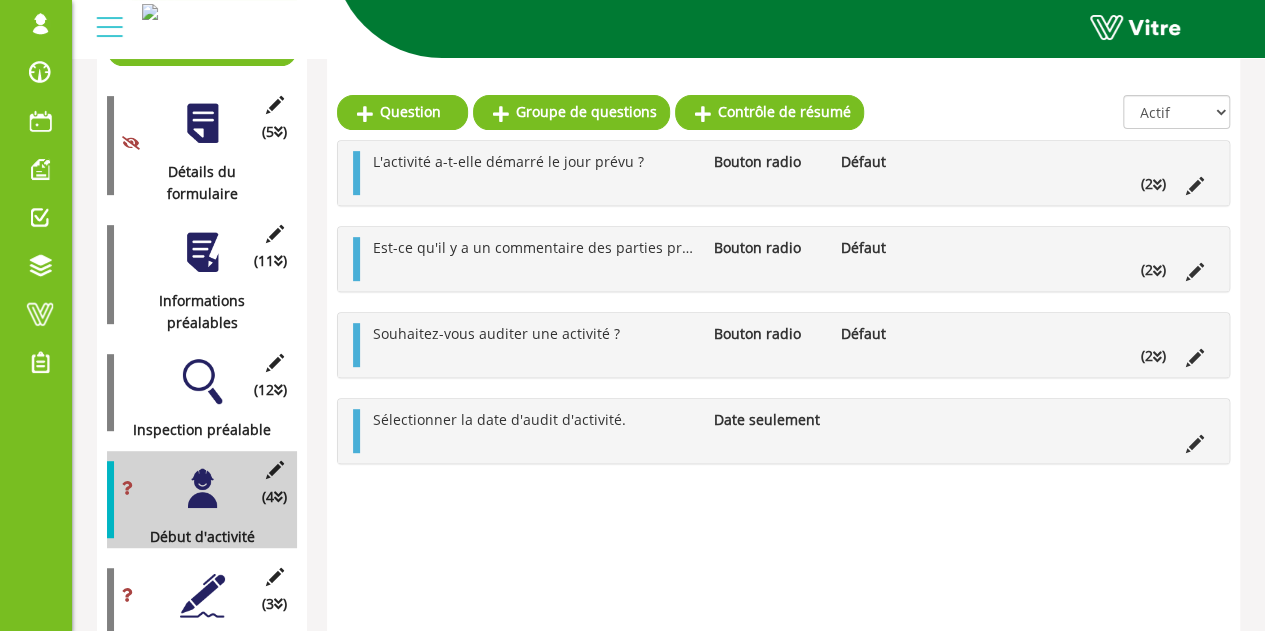 click at bounding box center (202, 595) 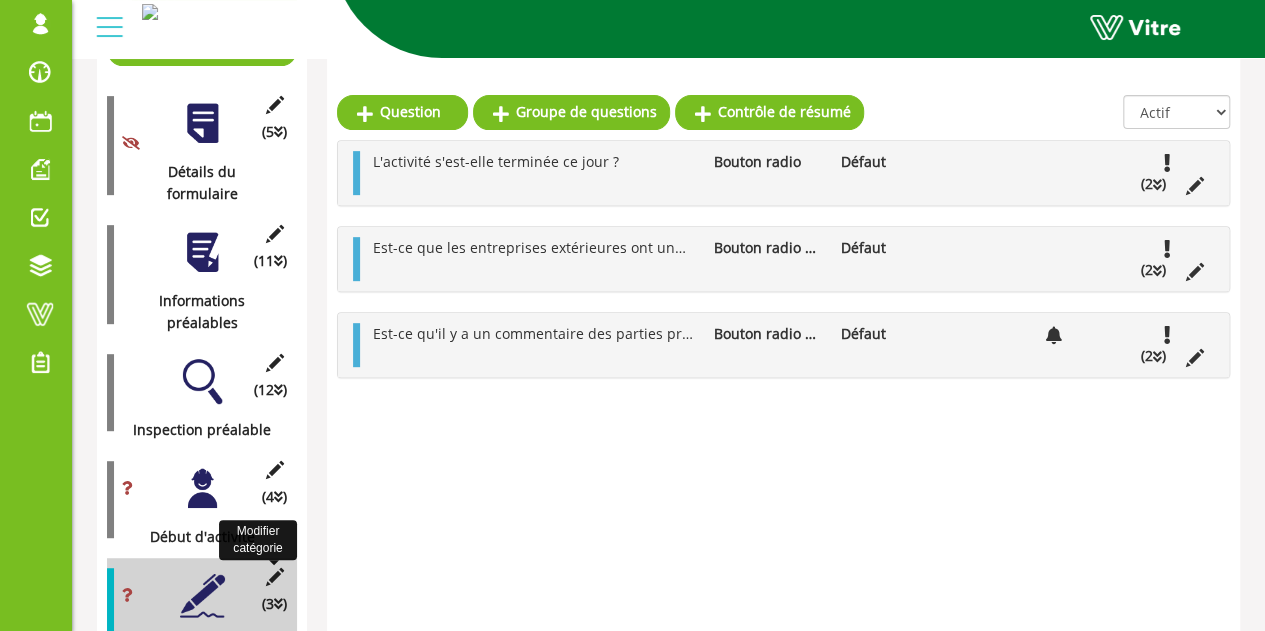 click at bounding box center [274, 577] 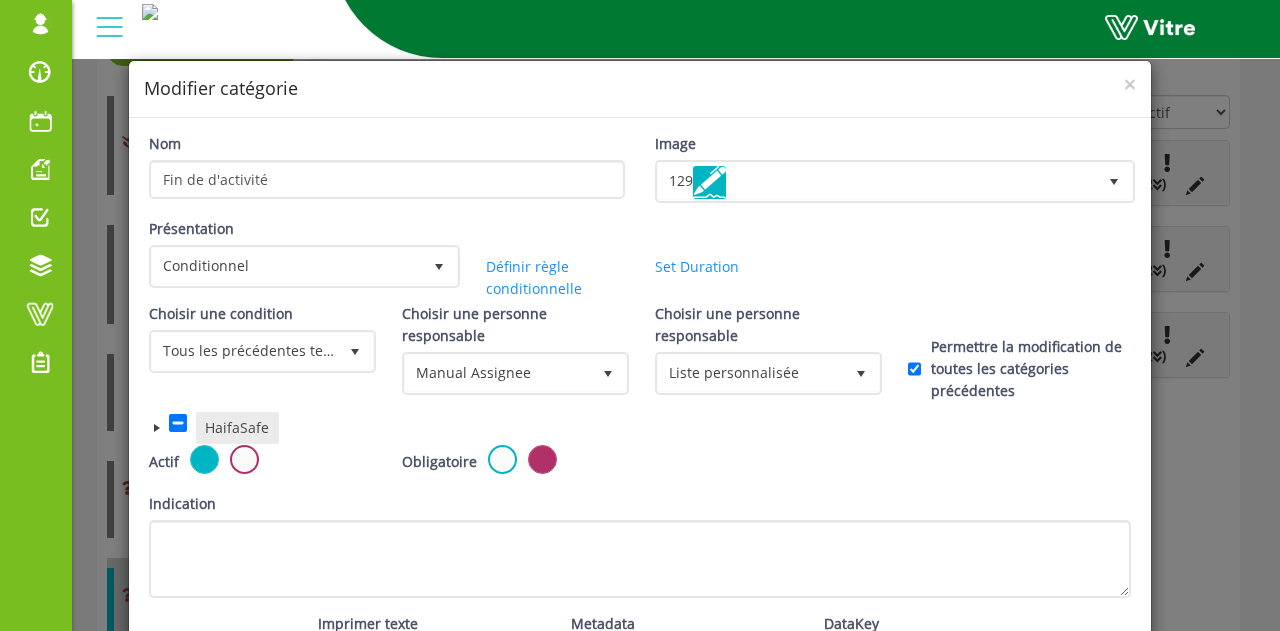 click on "HaifaSafe" at bounding box center (237, 427) 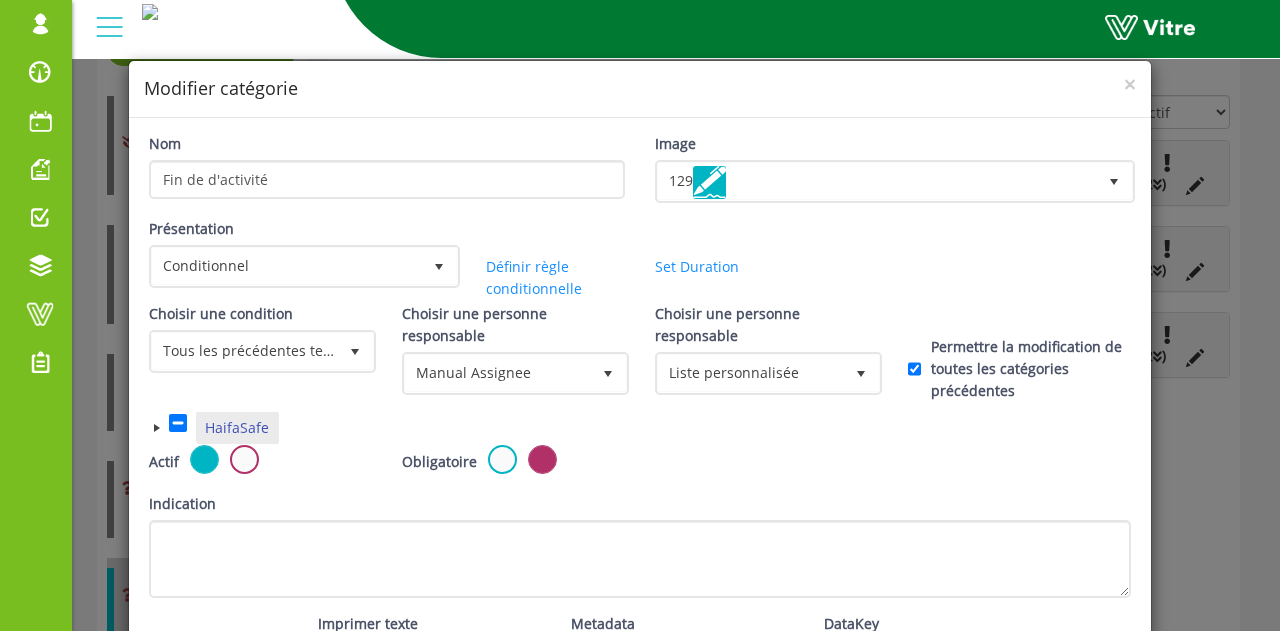 click at bounding box center (157, 428) 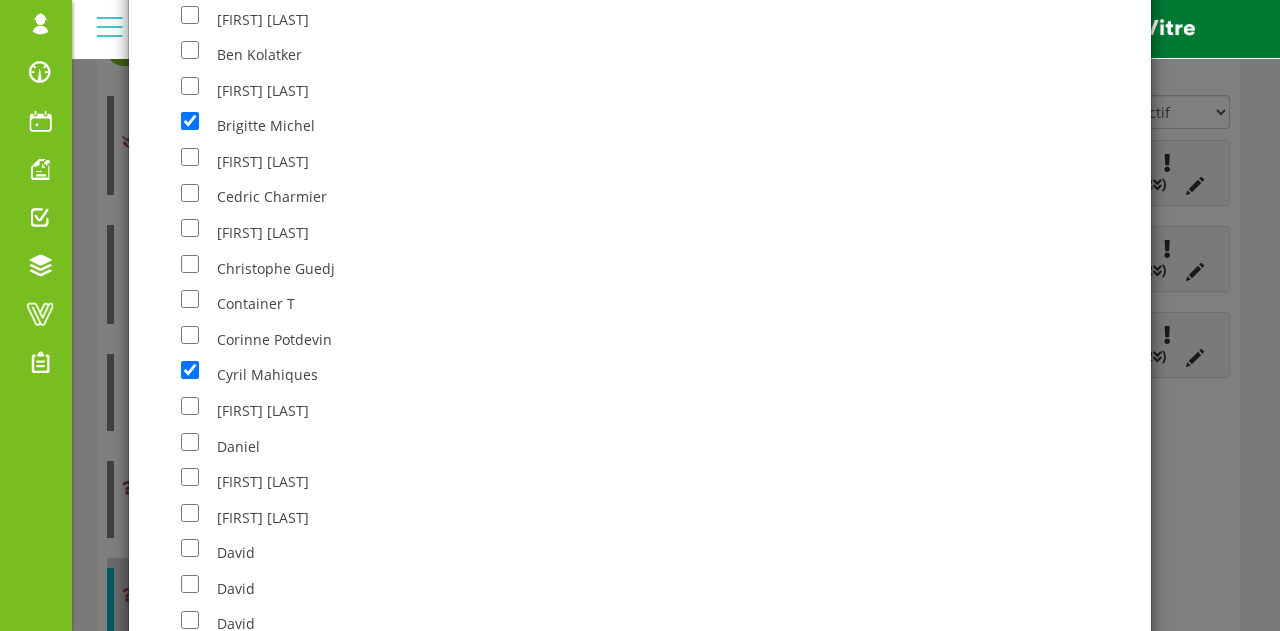 scroll, scrollTop: 1759, scrollLeft: 0, axis: vertical 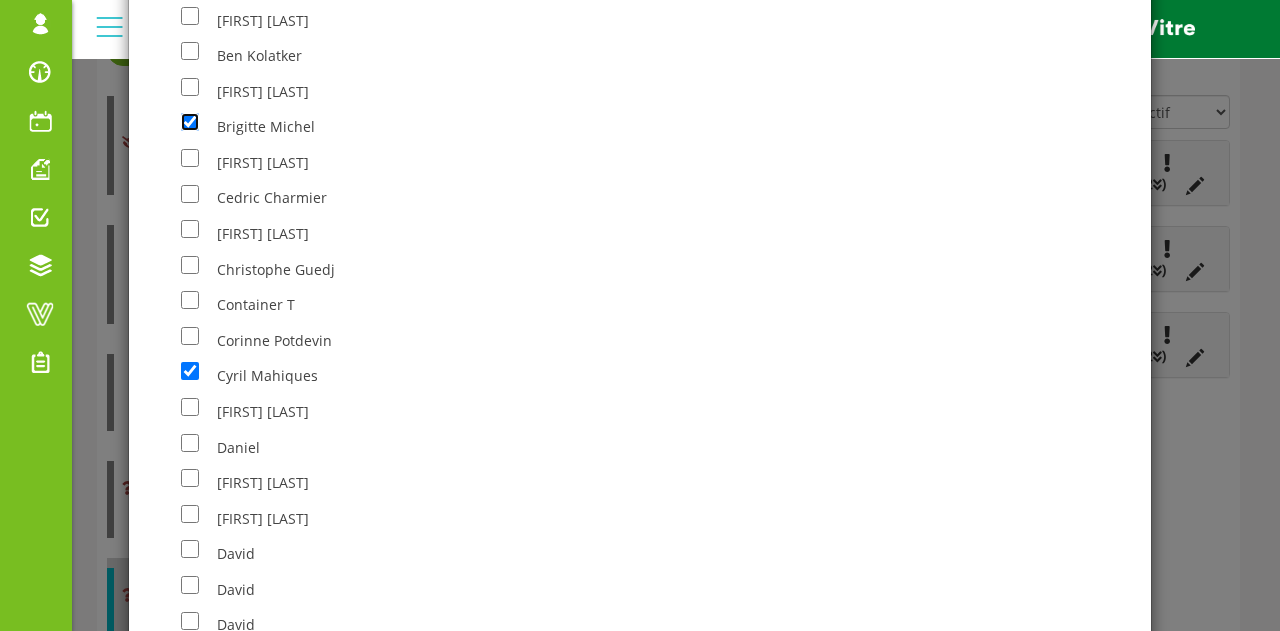 click at bounding box center (190, 122) 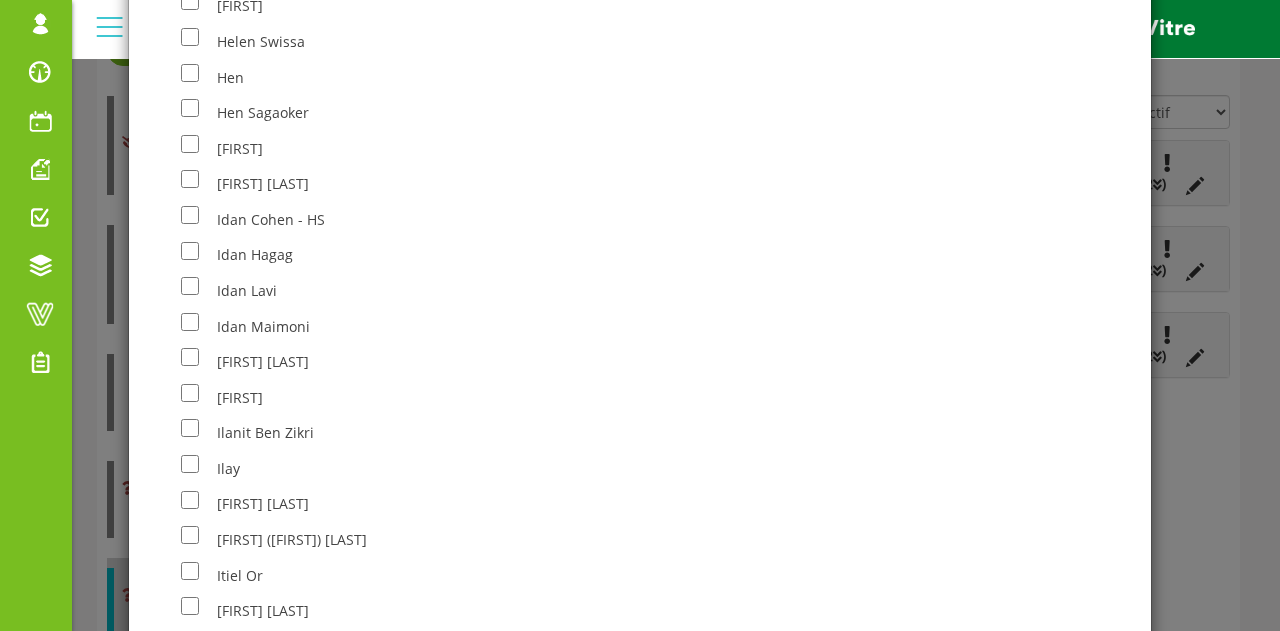 scroll, scrollTop: 4923, scrollLeft: 0, axis: vertical 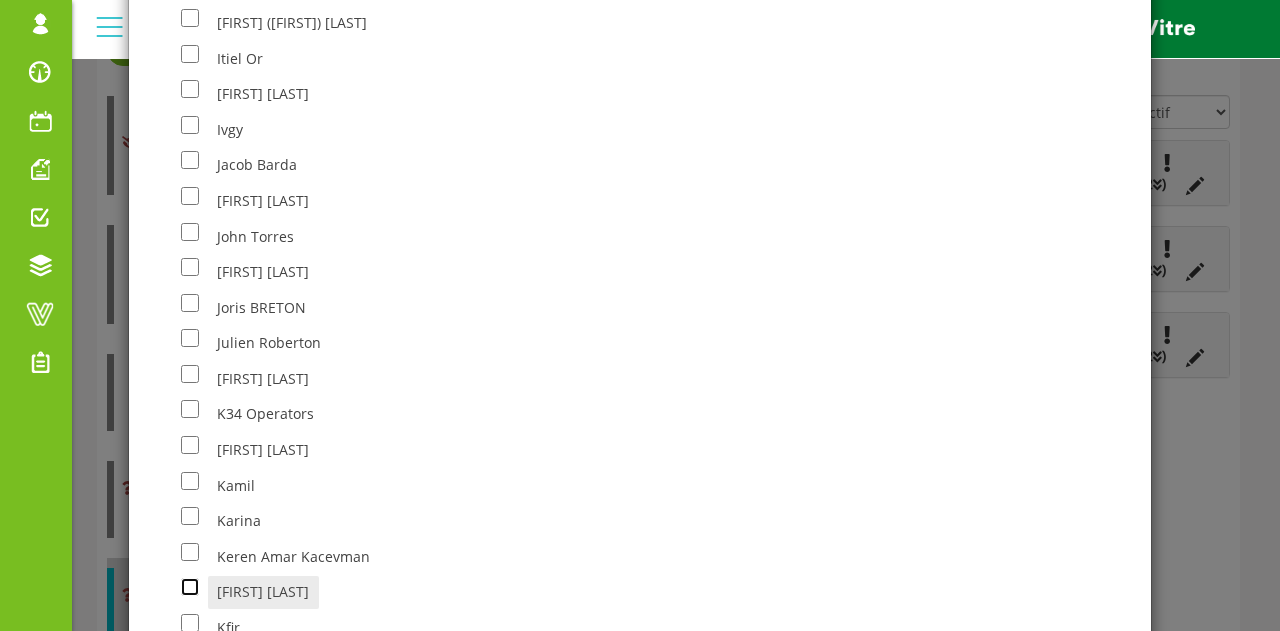click at bounding box center (190, 587) 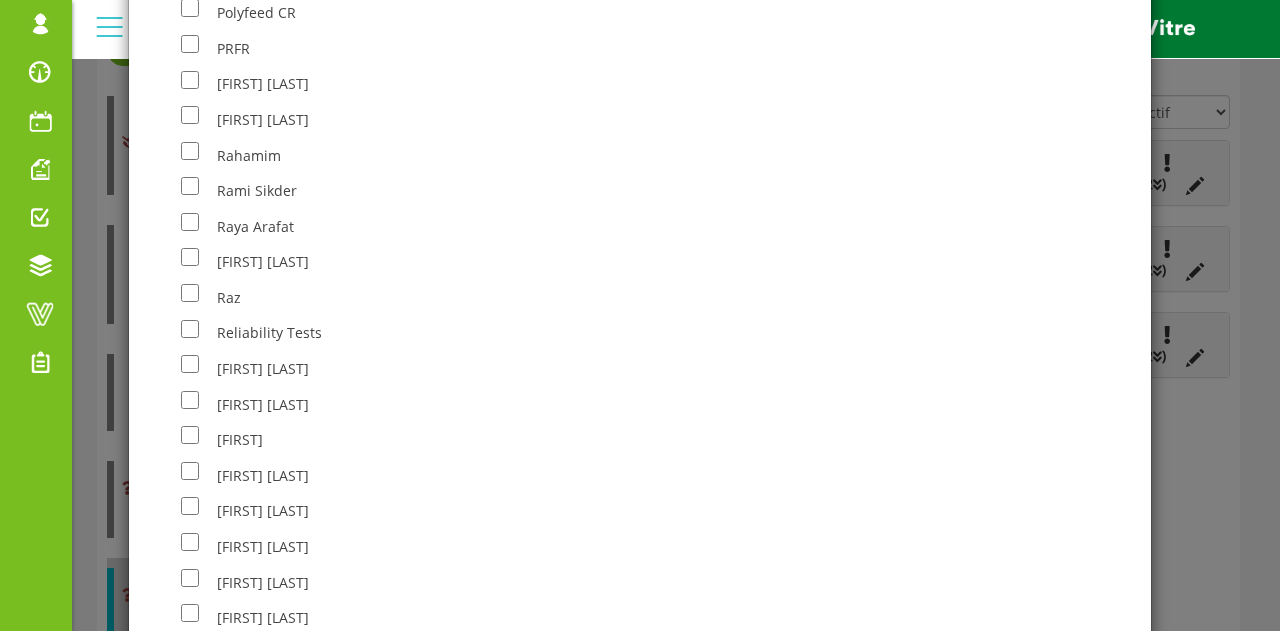 scroll, scrollTop: 9007, scrollLeft: 0, axis: vertical 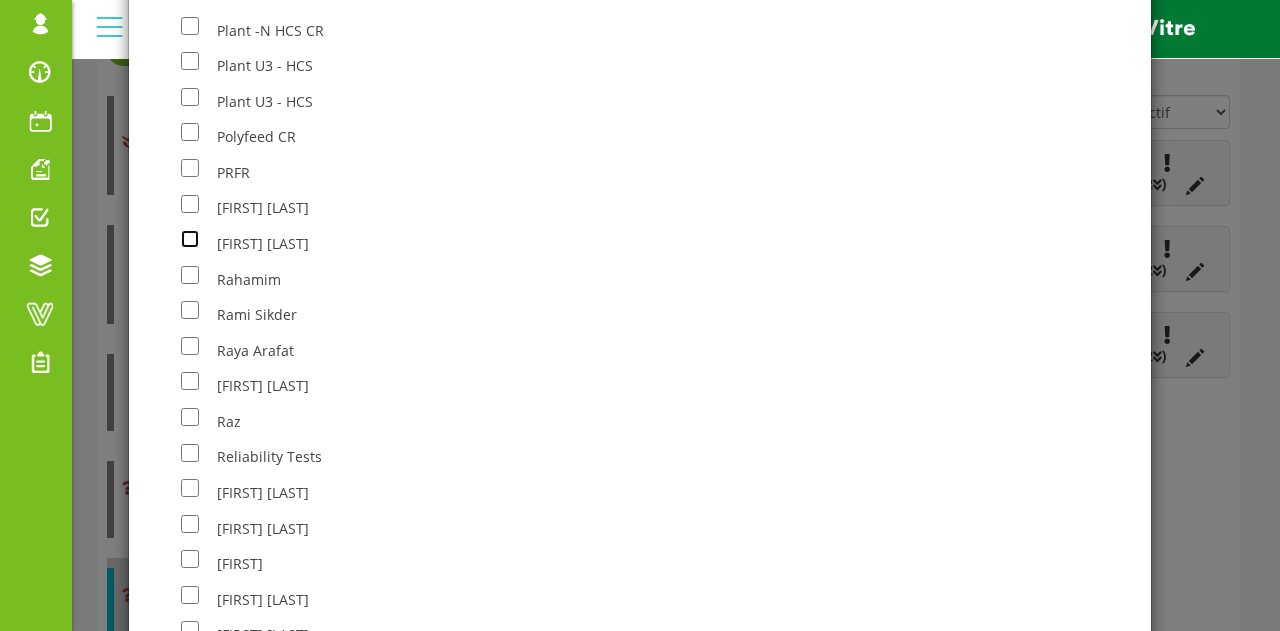 click at bounding box center [190, 239] 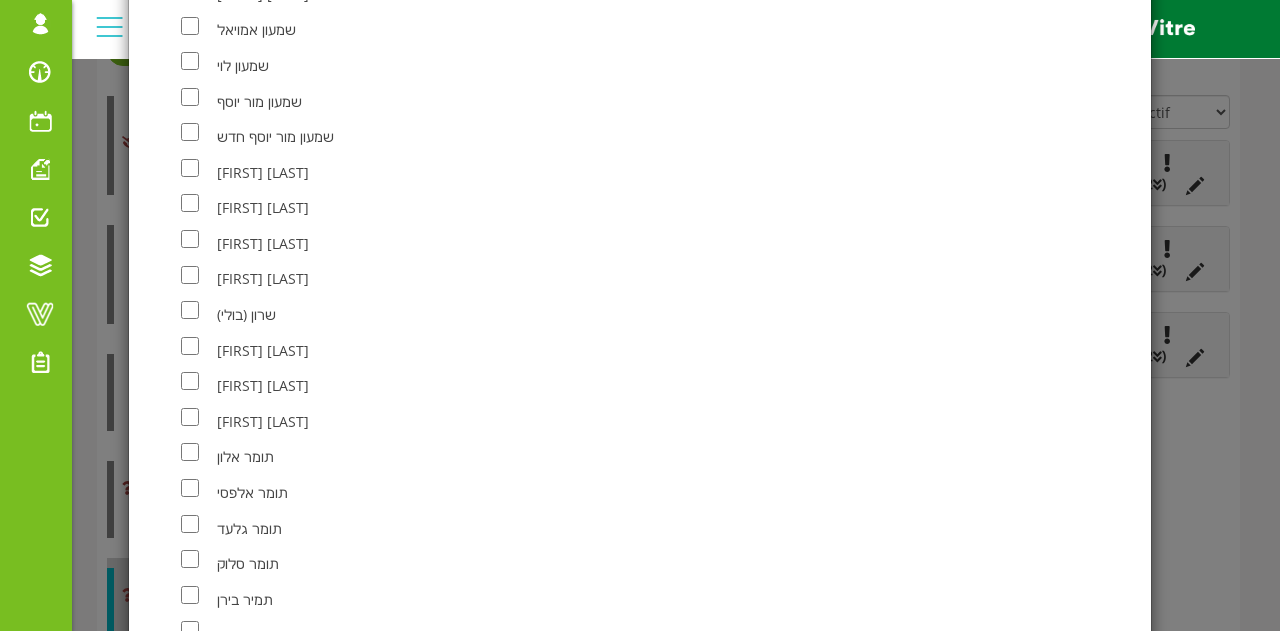 scroll, scrollTop: 23921, scrollLeft: 0, axis: vertical 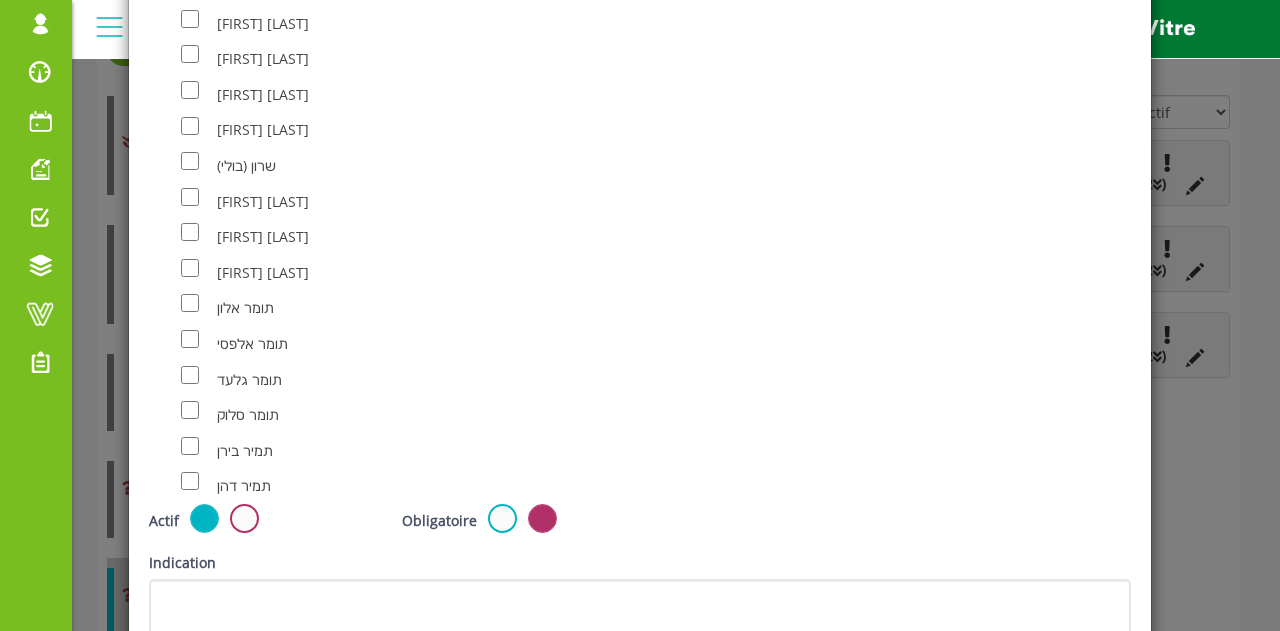 click on "Valider" at bounding box center (219, 803) 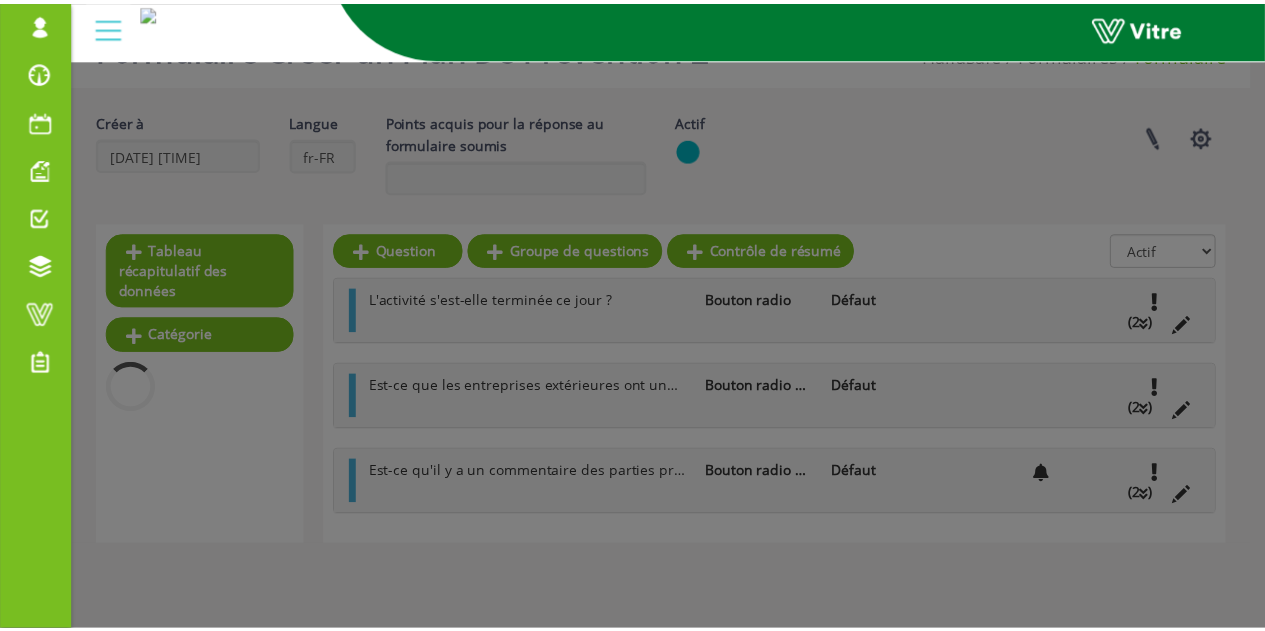 scroll, scrollTop: 336, scrollLeft: 0, axis: vertical 